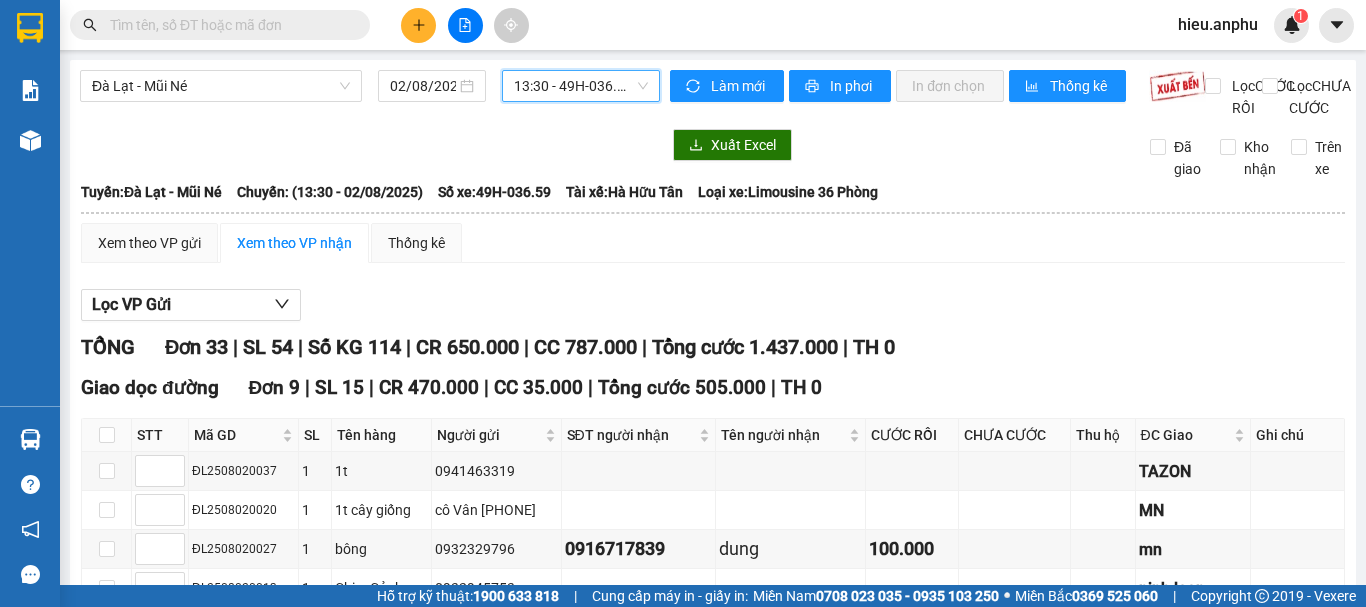 scroll, scrollTop: 0, scrollLeft: 0, axis: both 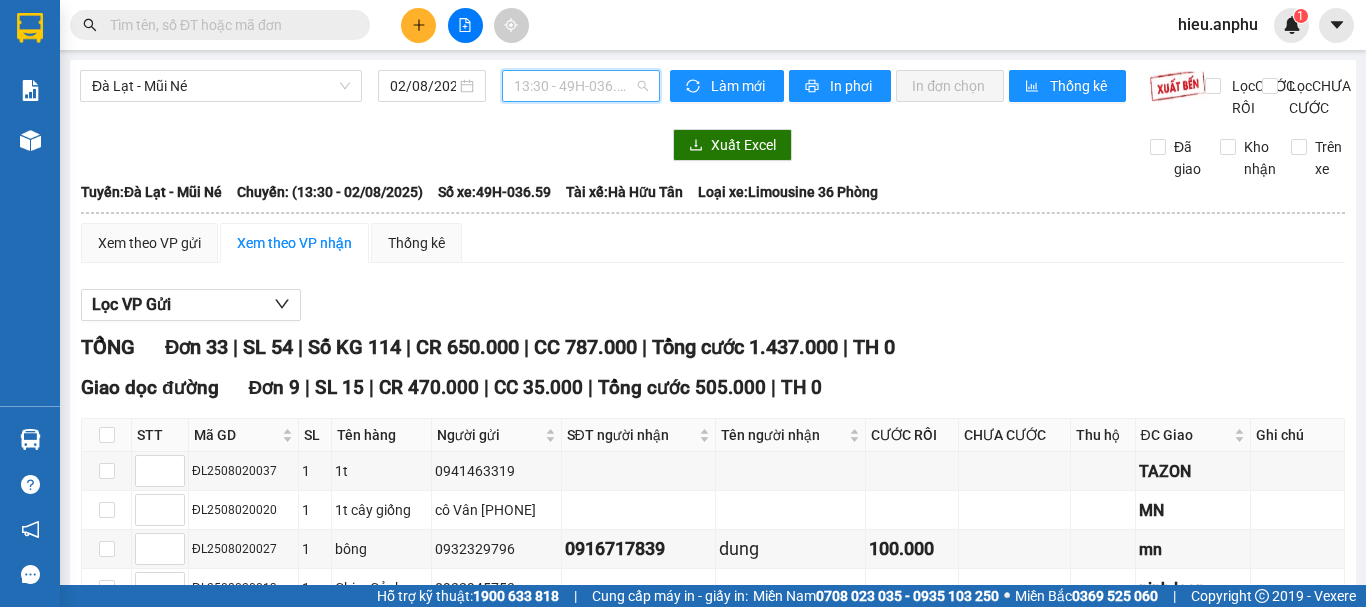 click on "13:30     - 49H-036.59" at bounding box center [581, 86] 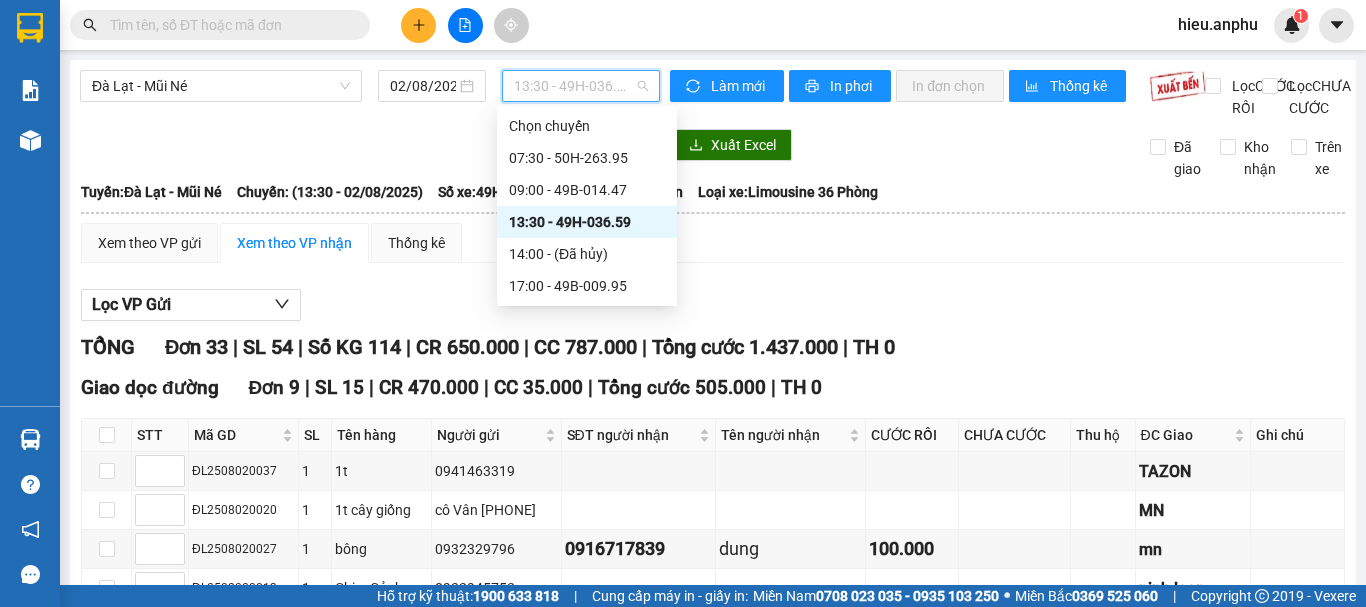 click on "13:30     - 49H-036.59" at bounding box center [587, 222] 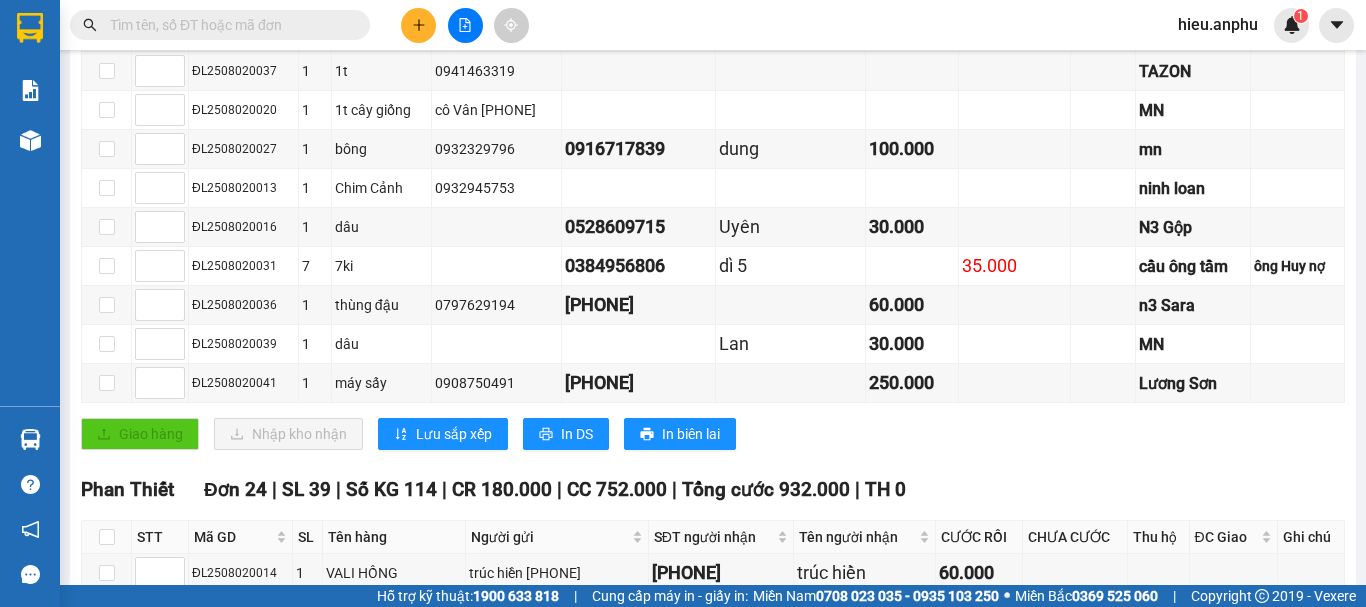 scroll, scrollTop: 700, scrollLeft: 0, axis: vertical 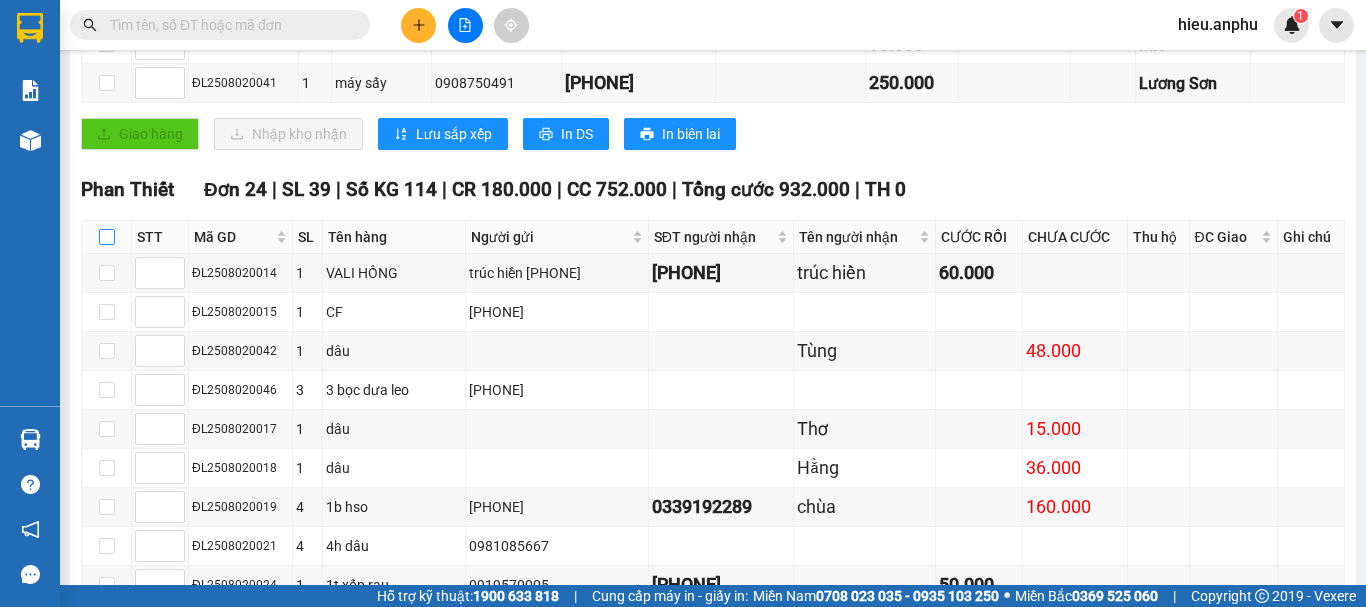 click at bounding box center [107, 237] 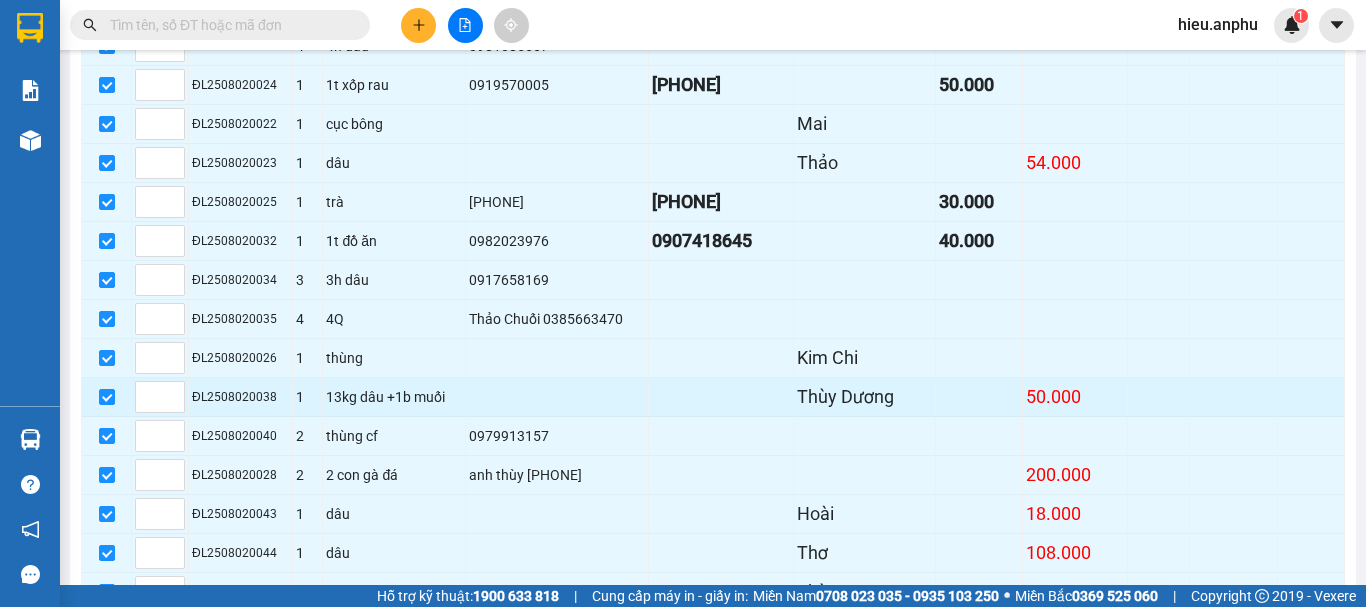 scroll, scrollTop: 1430, scrollLeft: 0, axis: vertical 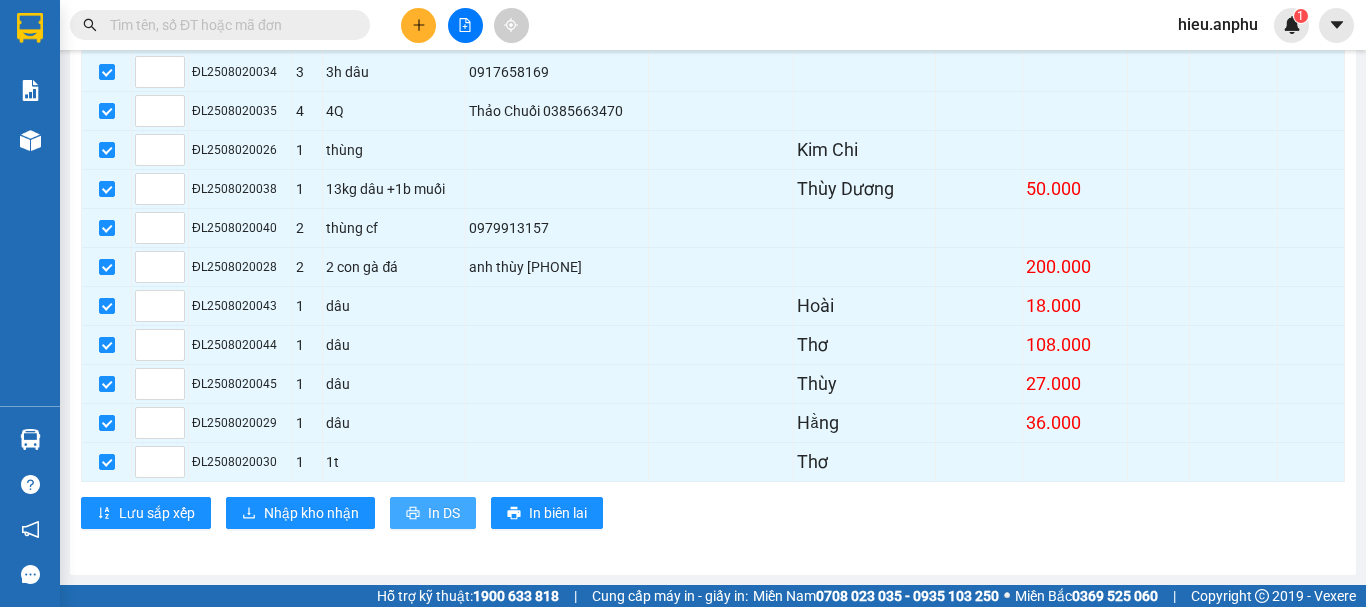 click on "In DS" at bounding box center (444, 513) 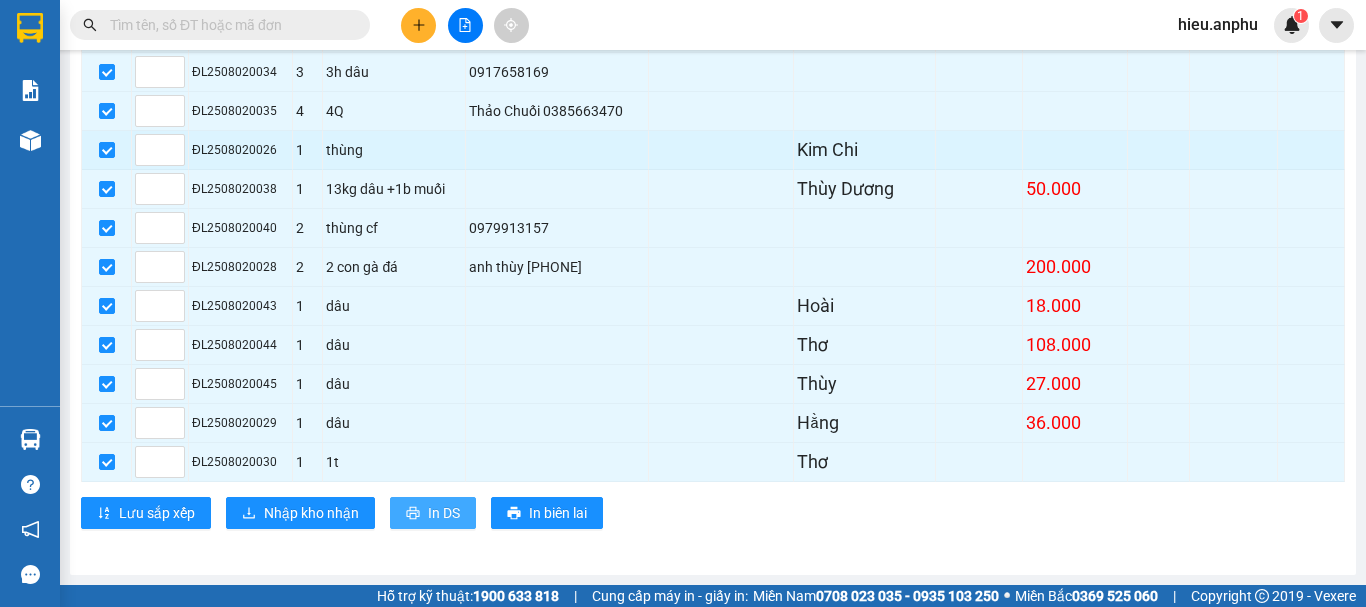 scroll, scrollTop: 0, scrollLeft: 0, axis: both 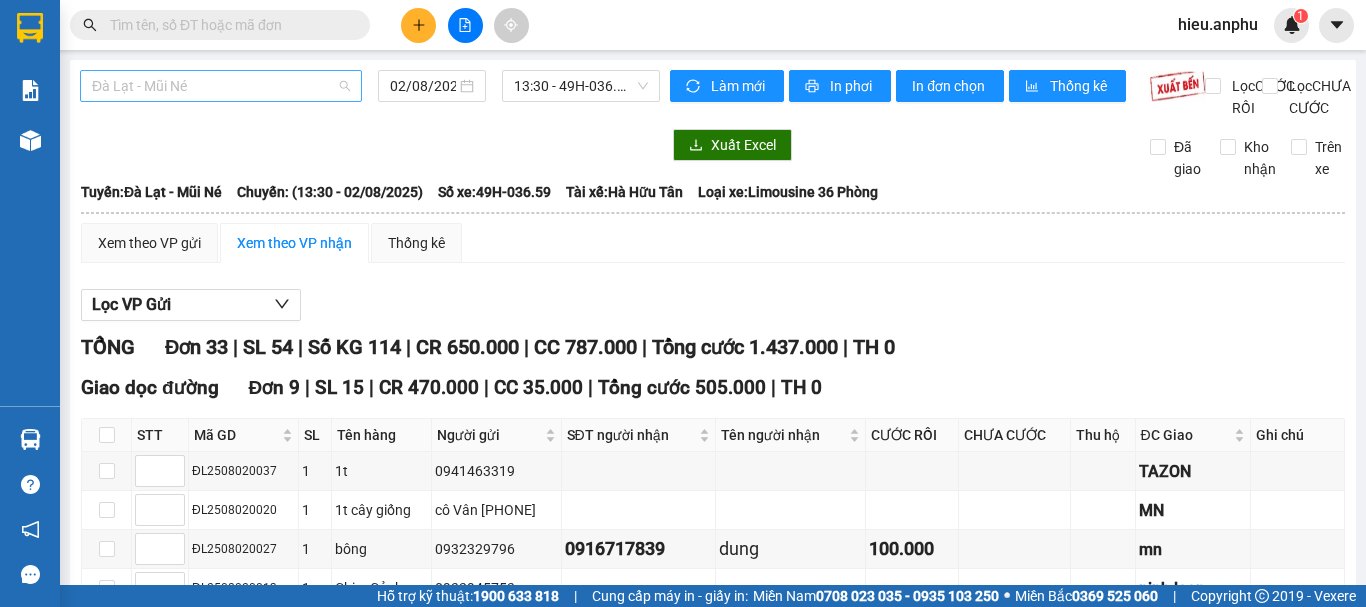 click on "Đà Lạt - Mũi Né" at bounding box center [221, 86] 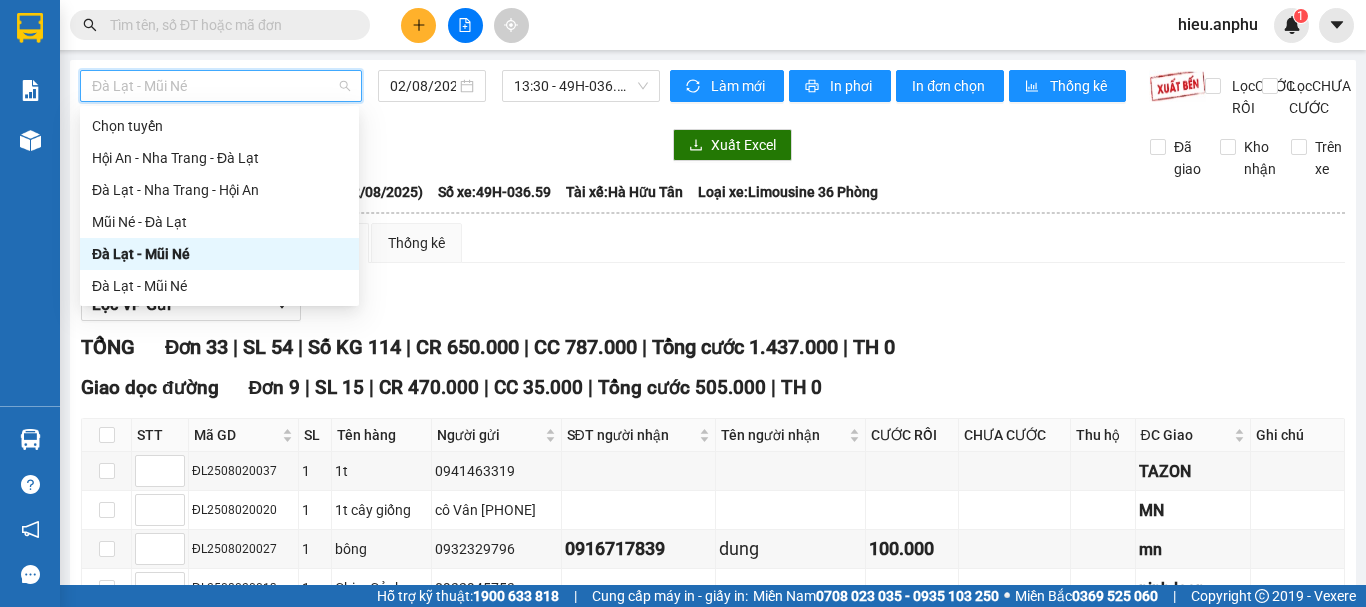 click on "Đà Lạt - Mũi Né" at bounding box center [219, 254] 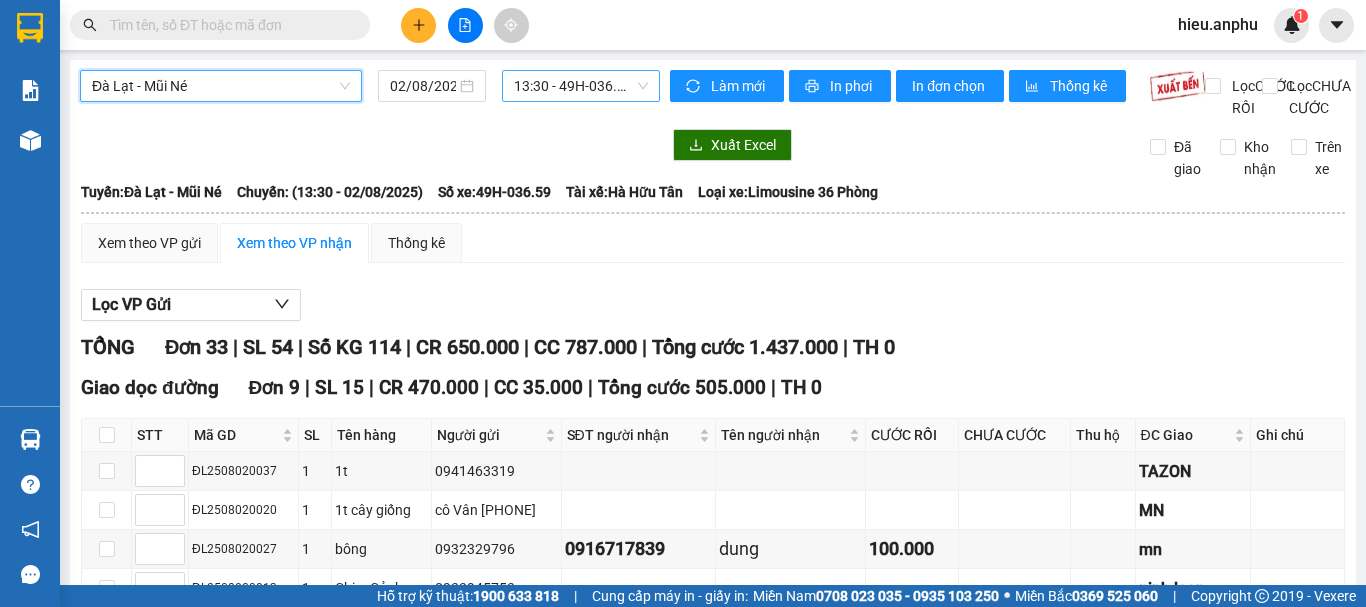 click on "13:30     - 49H-036.59" at bounding box center [581, 86] 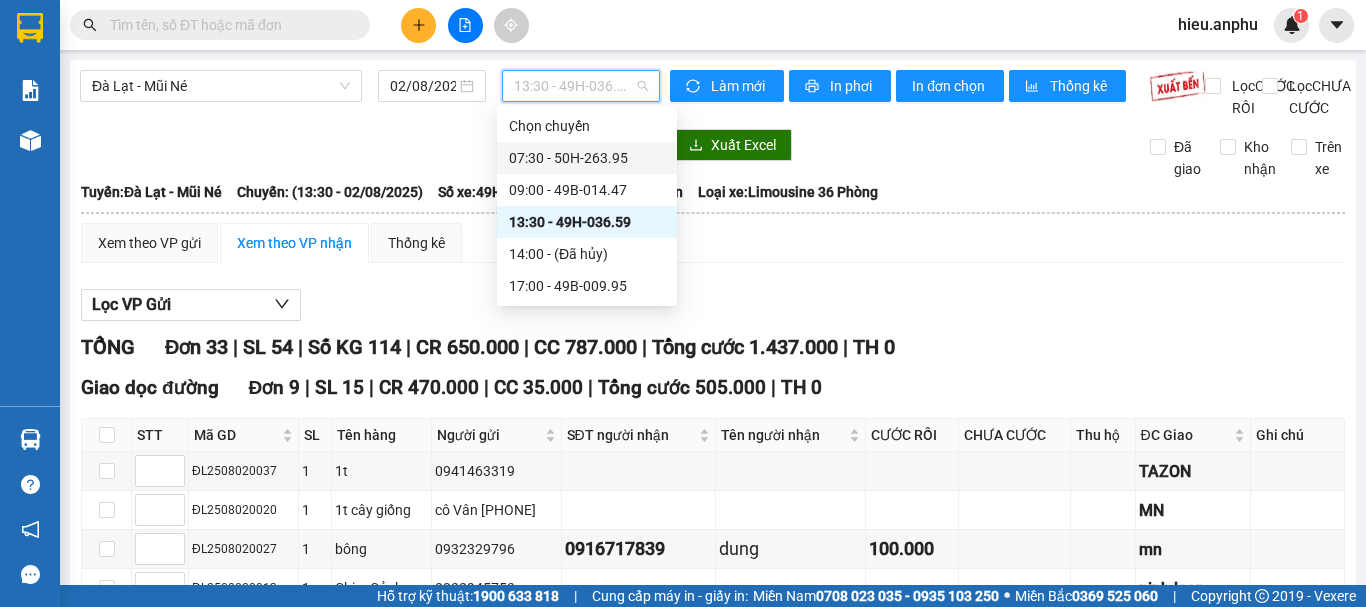 click on "07:30     - 50H-263.95" at bounding box center (587, 158) 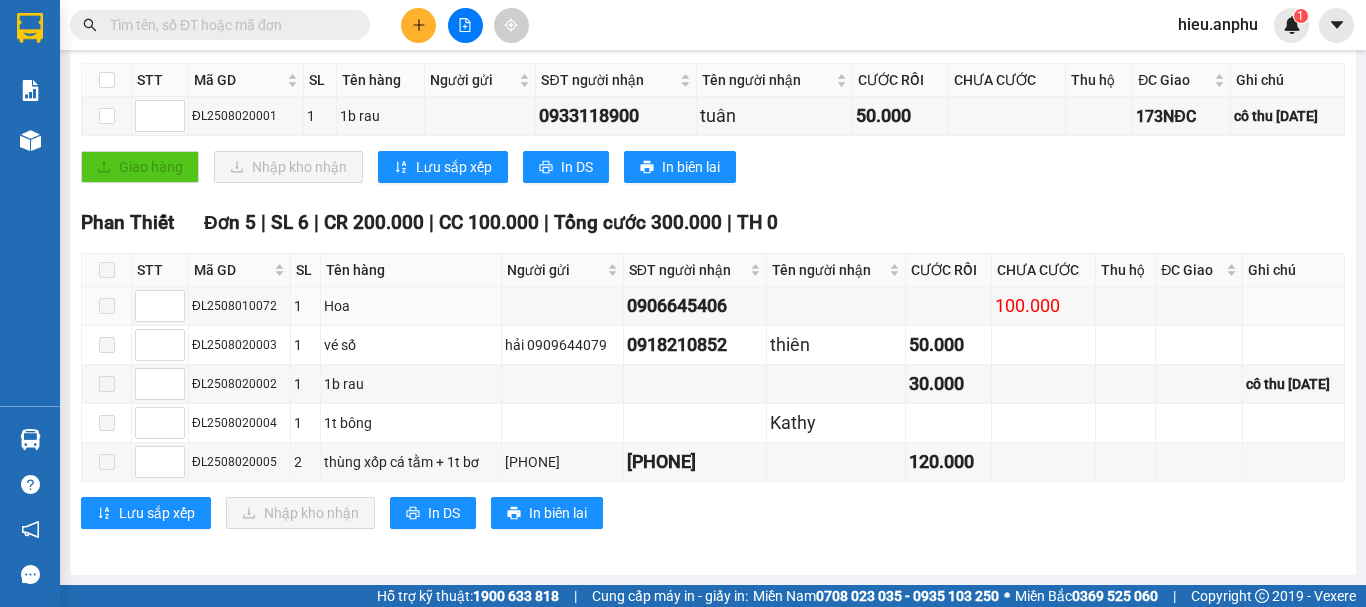 scroll, scrollTop: 0, scrollLeft: 0, axis: both 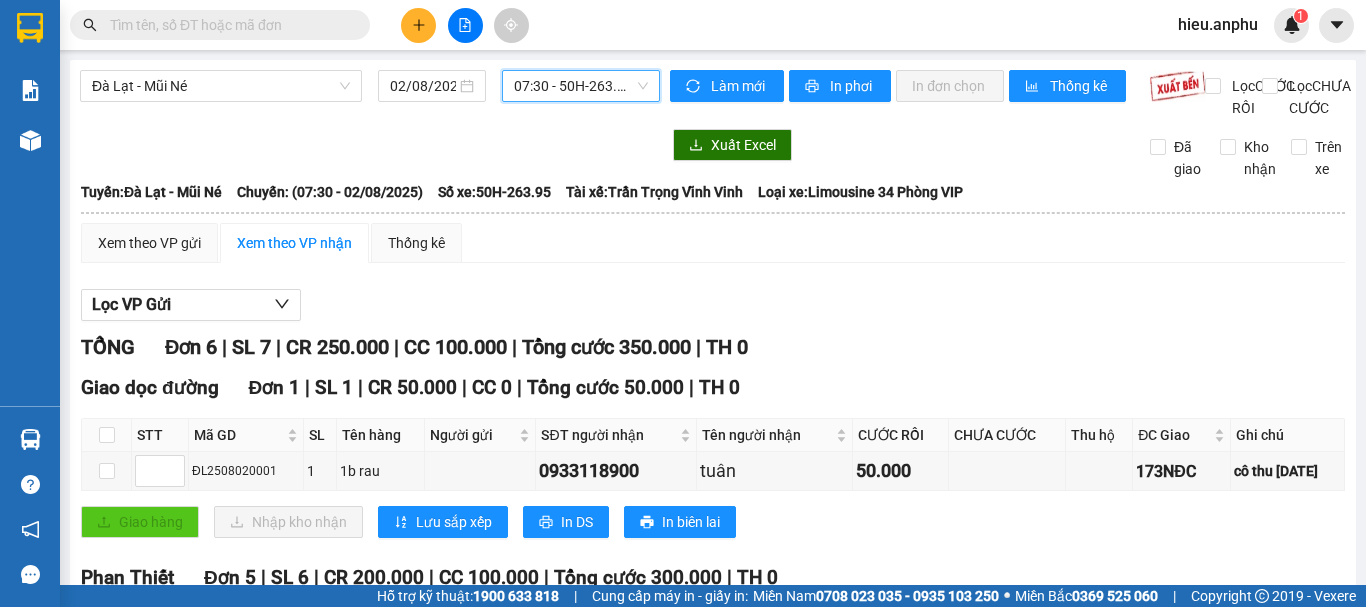 click on "07:30     - 50H-263.95" at bounding box center [581, 86] 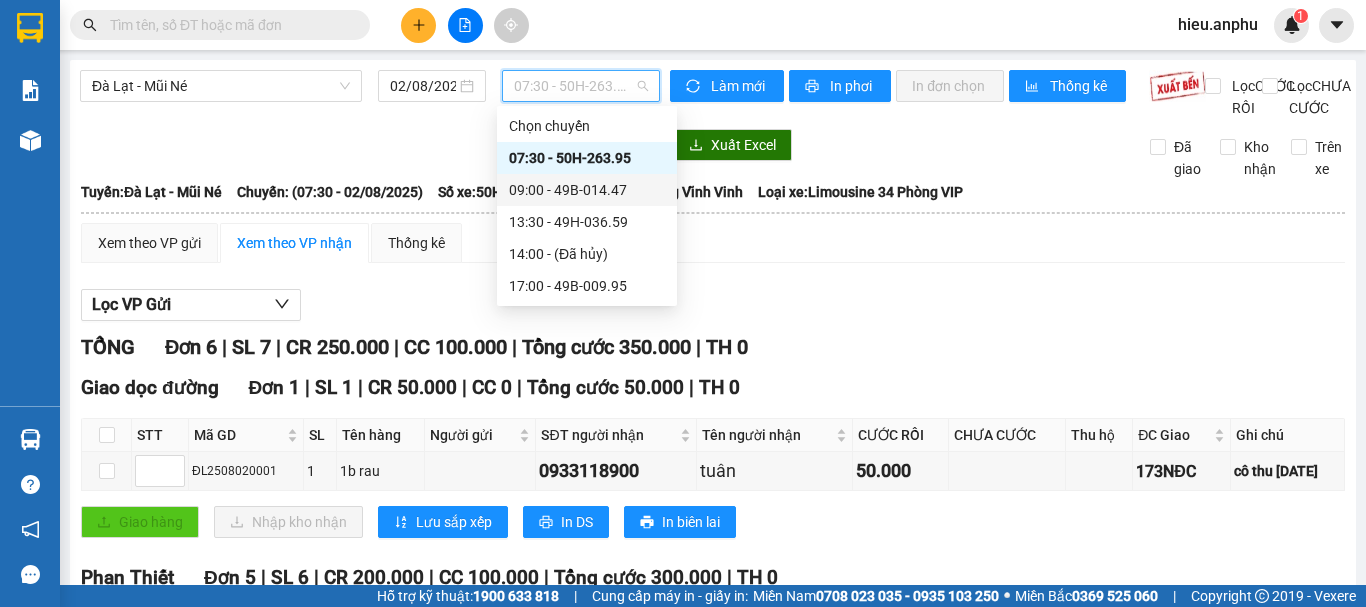 click on "09:00     - 49B-014.47" at bounding box center [587, 190] 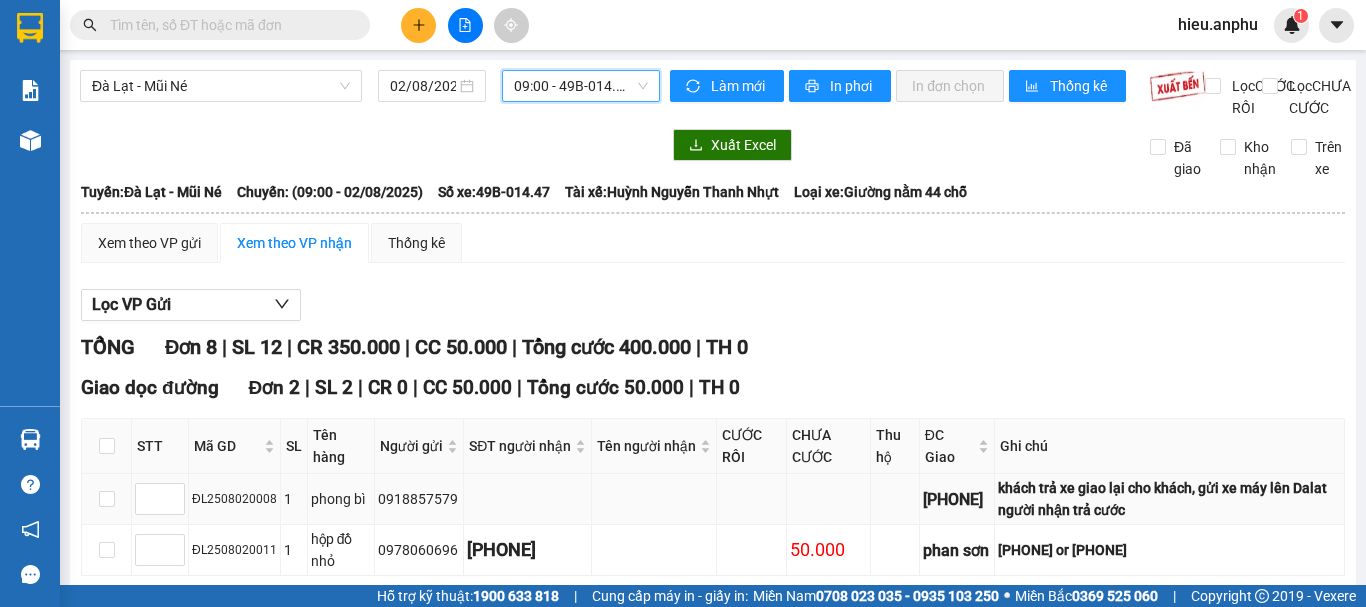 scroll, scrollTop: 200, scrollLeft: 0, axis: vertical 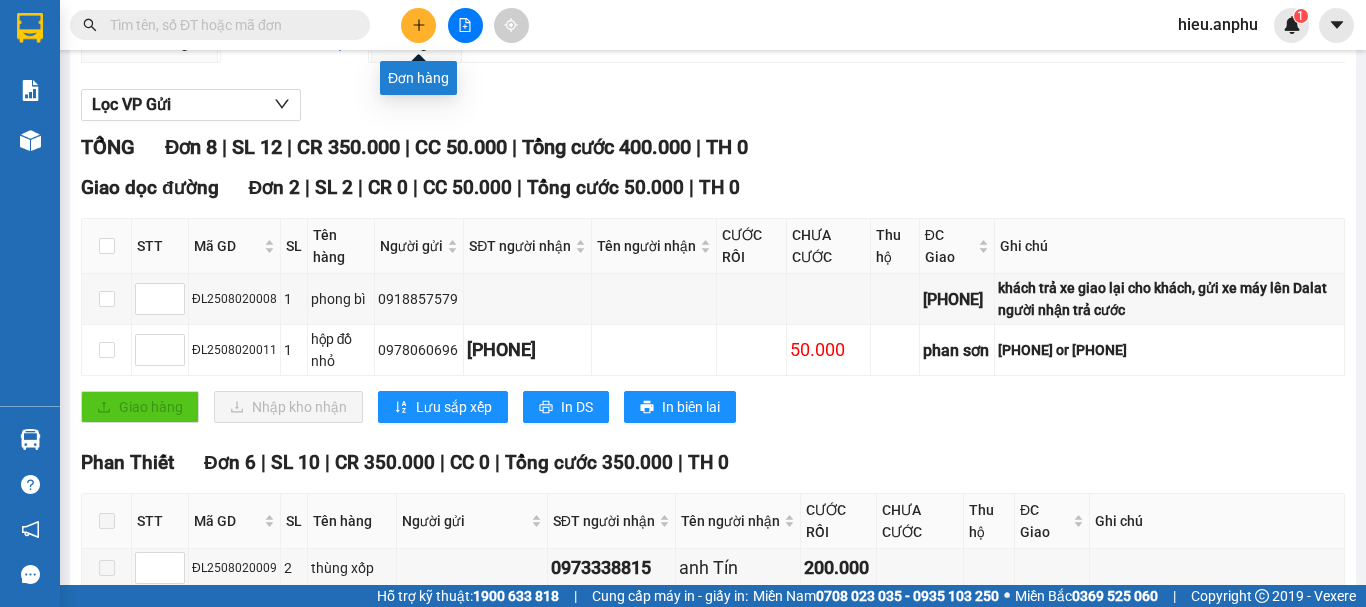 click 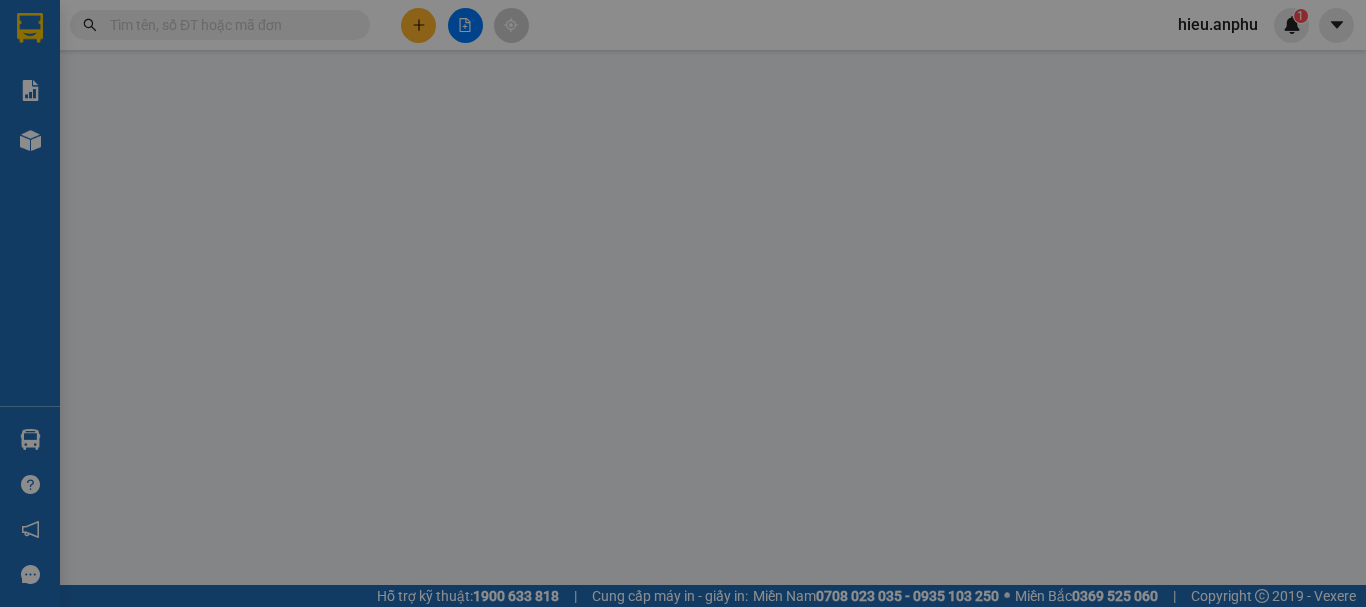 scroll, scrollTop: 0, scrollLeft: 0, axis: both 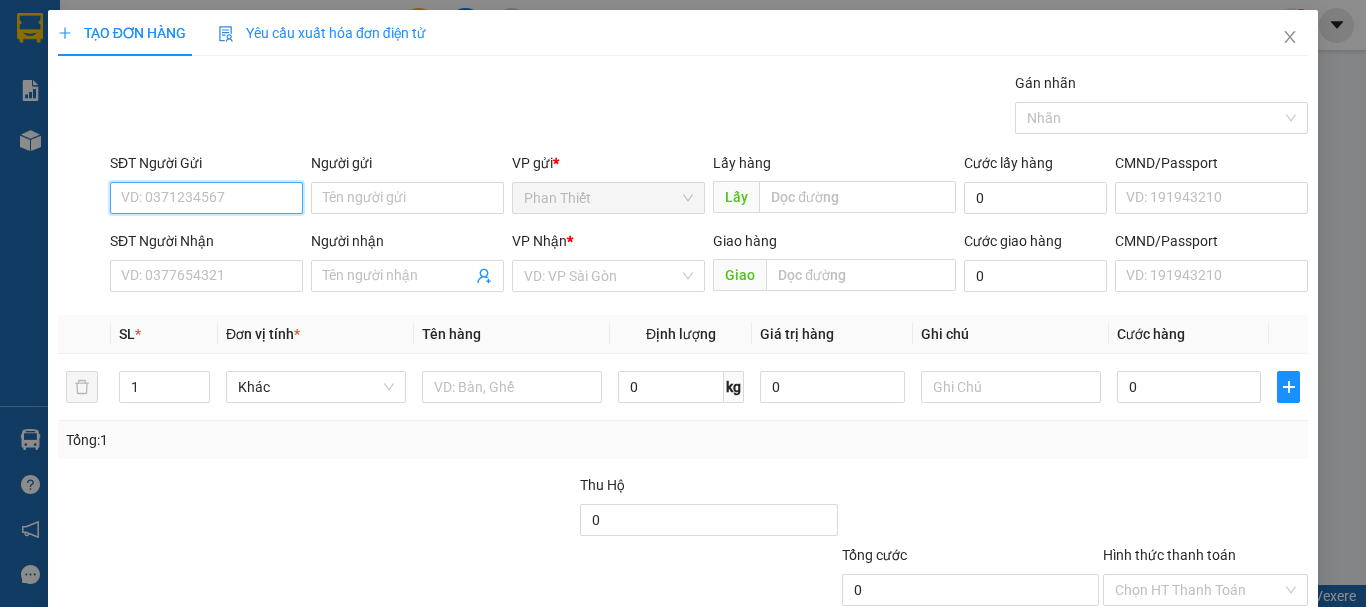 click on "SĐT Người Gửi" at bounding box center [206, 198] 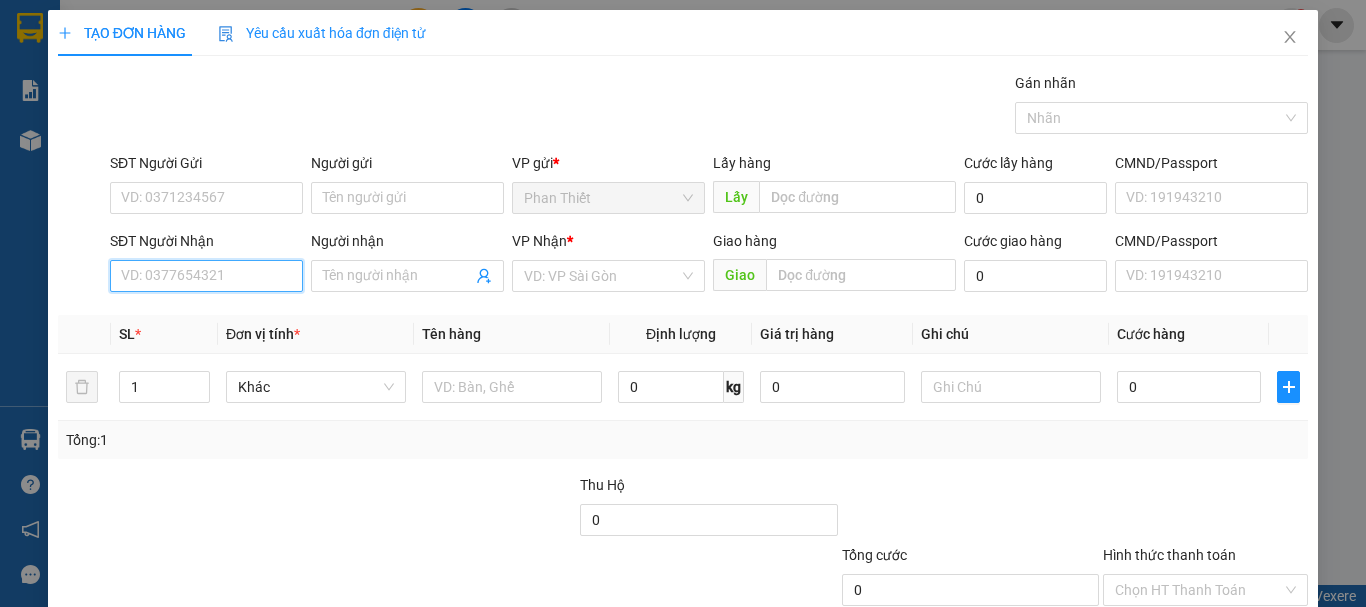 click on "SĐT Người Nhận" at bounding box center (206, 276) 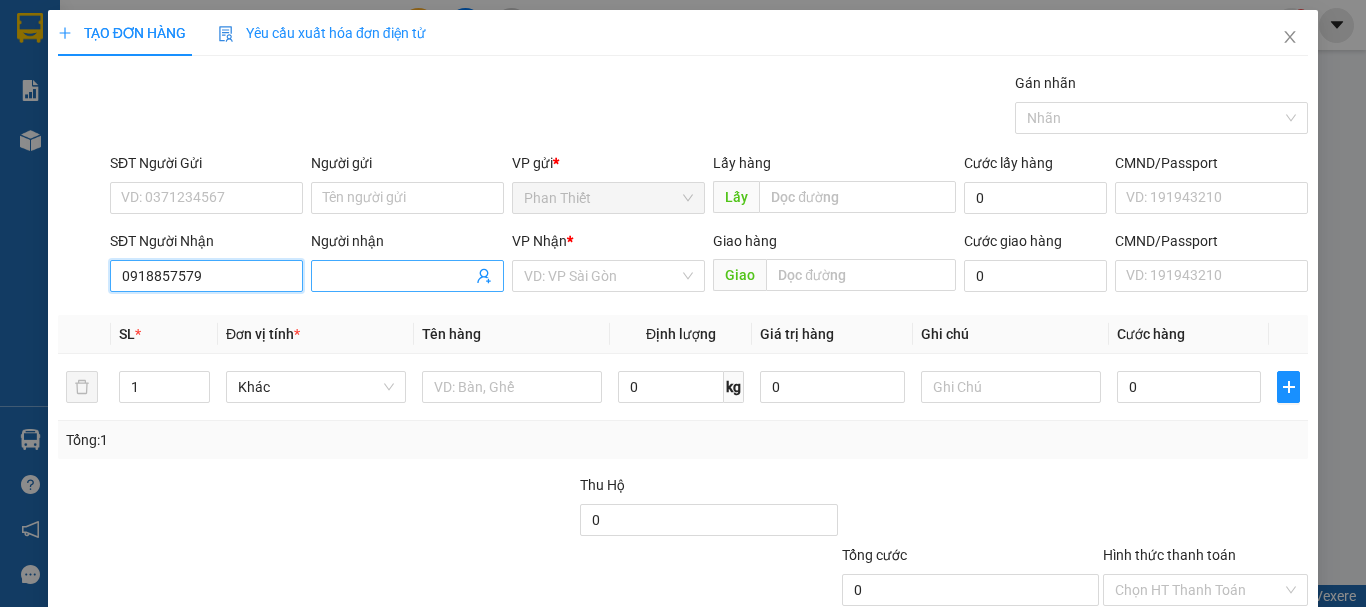 type on "0918857579" 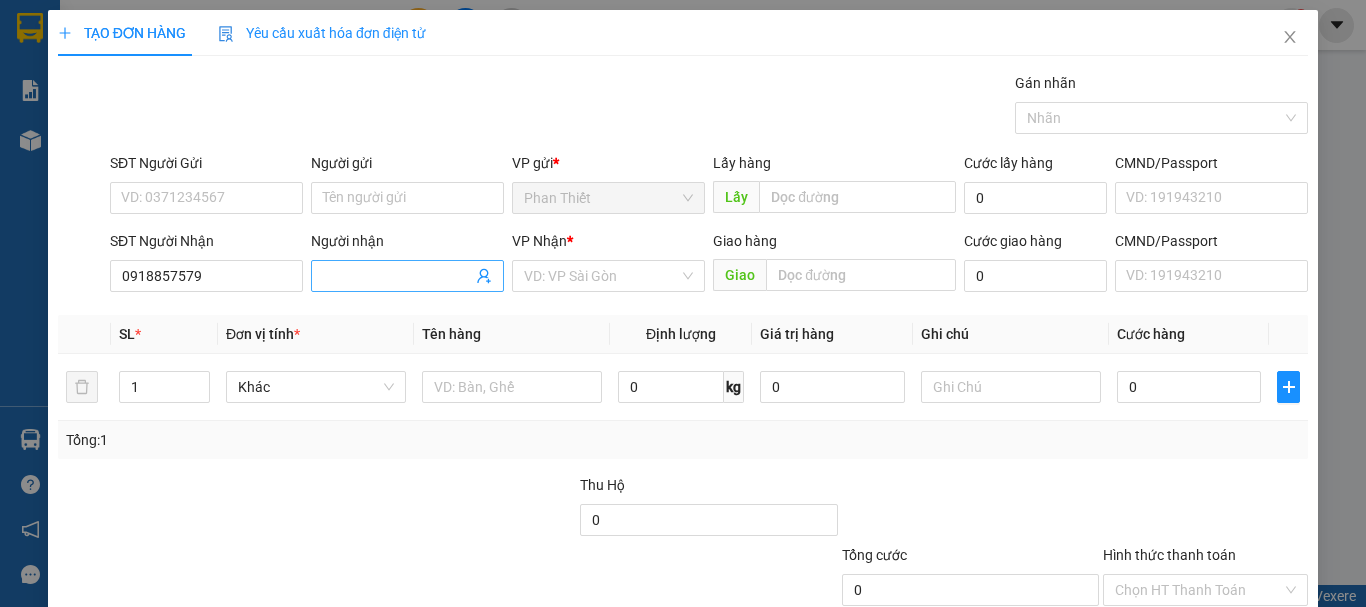 click on "Người nhận" at bounding box center (397, 276) 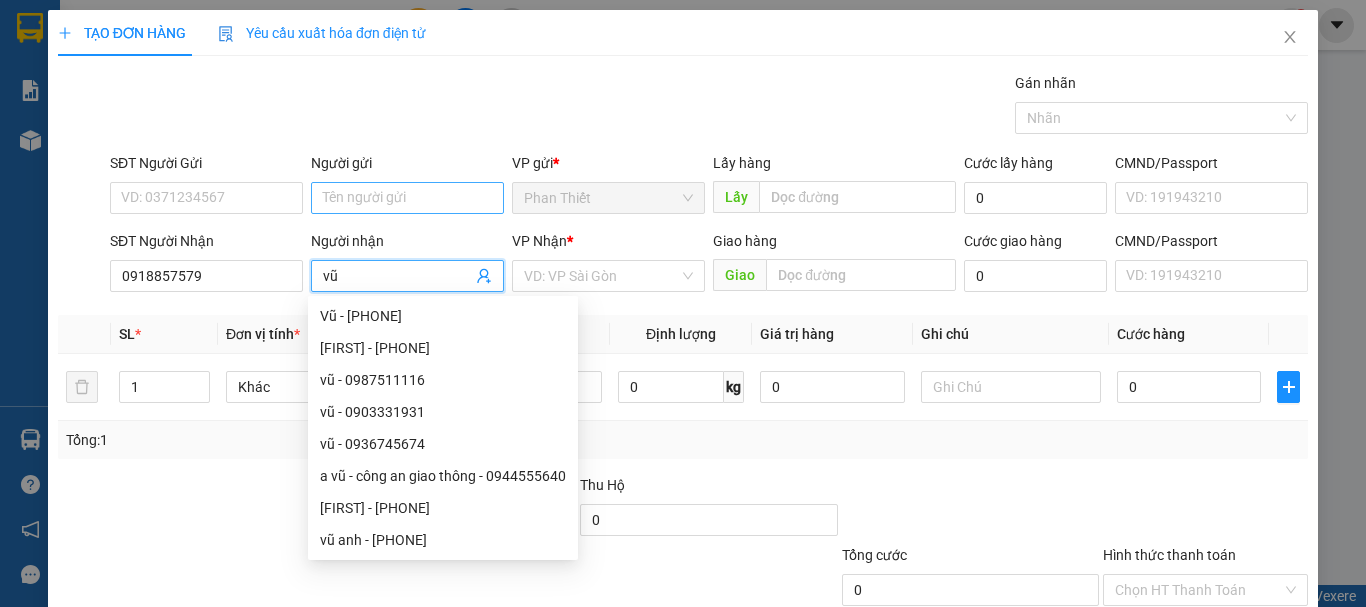 type on "vũ" 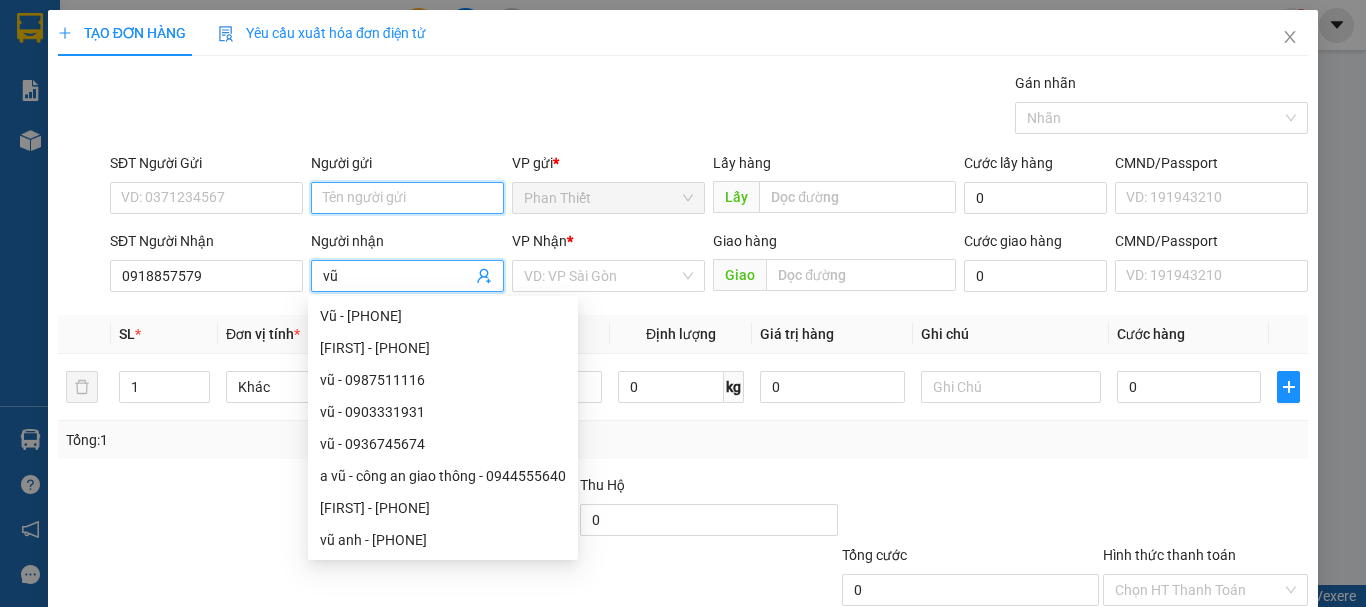 click on "Người gửi" at bounding box center (407, 198) 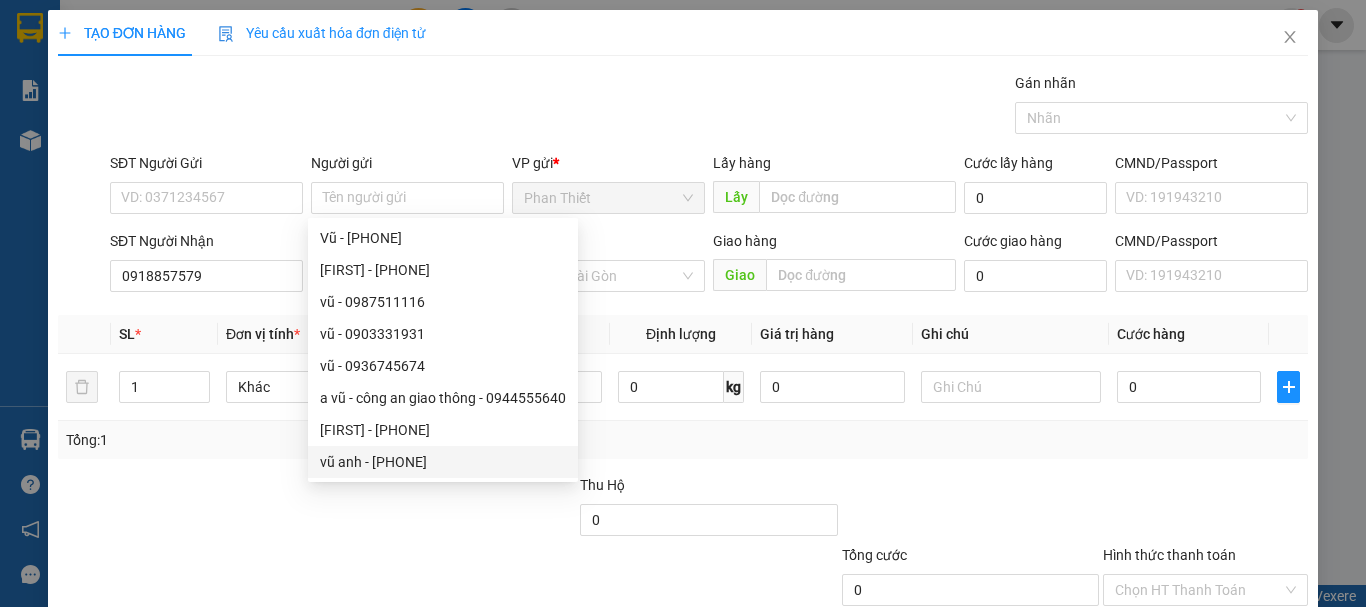click on "Gán nhãn   Nhãn" at bounding box center (709, 107) 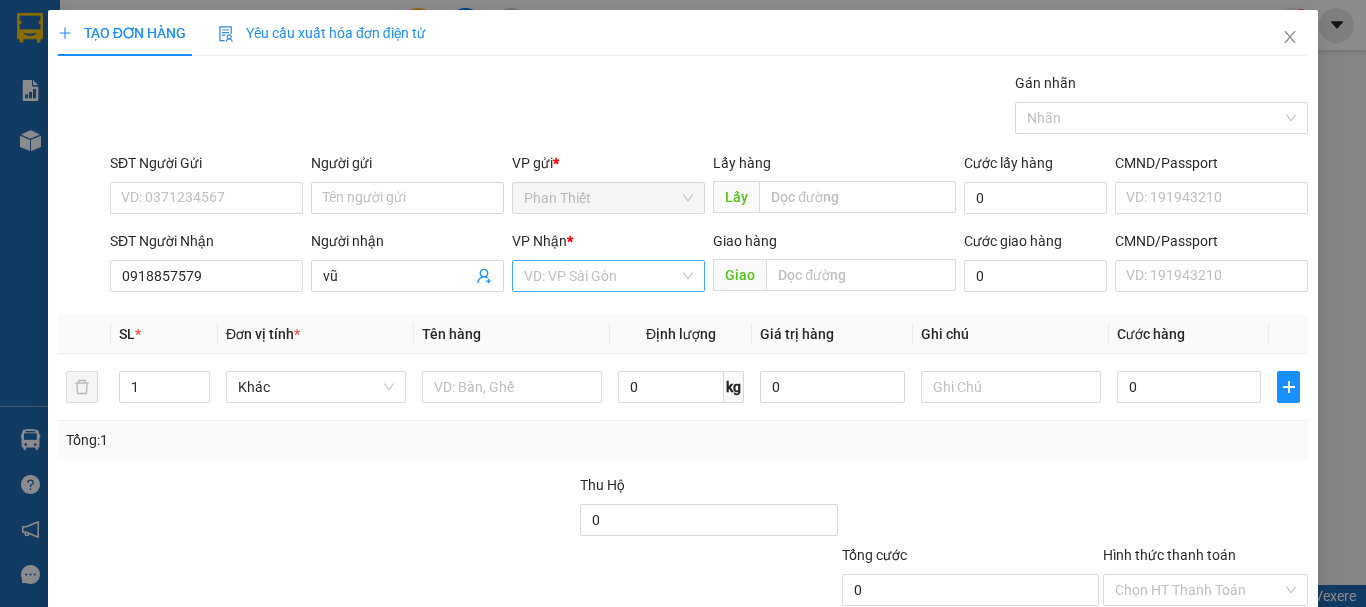 click at bounding box center [601, 276] 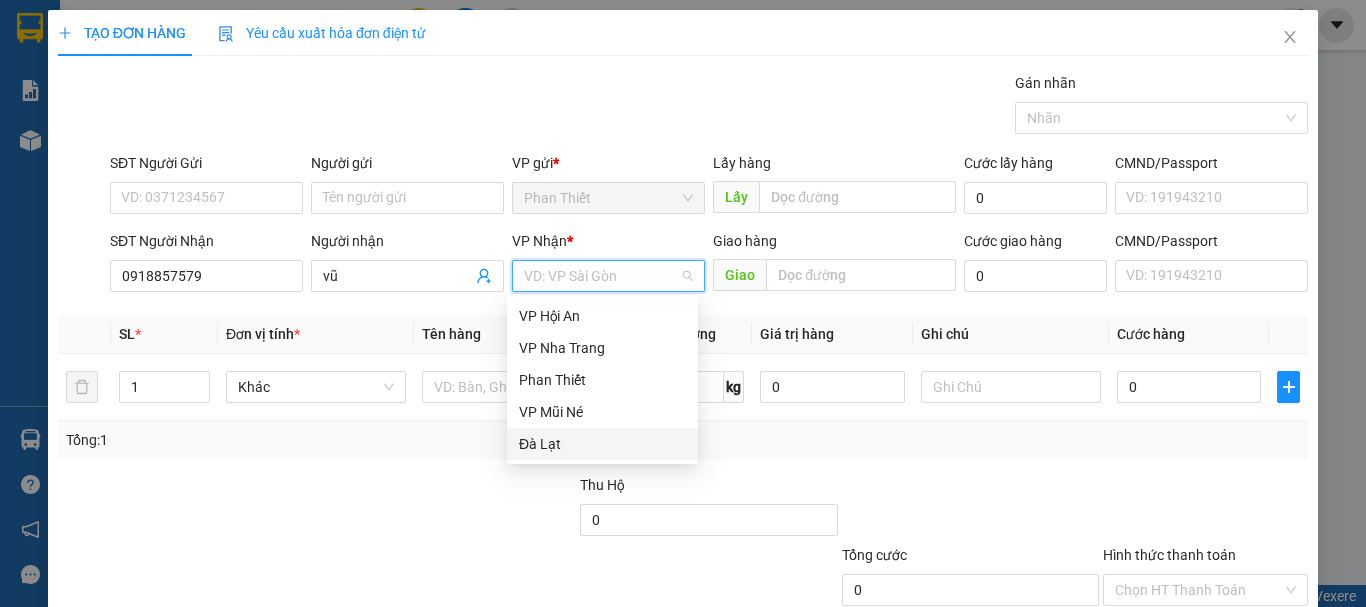 click on "Đà Lạt" at bounding box center (602, 444) 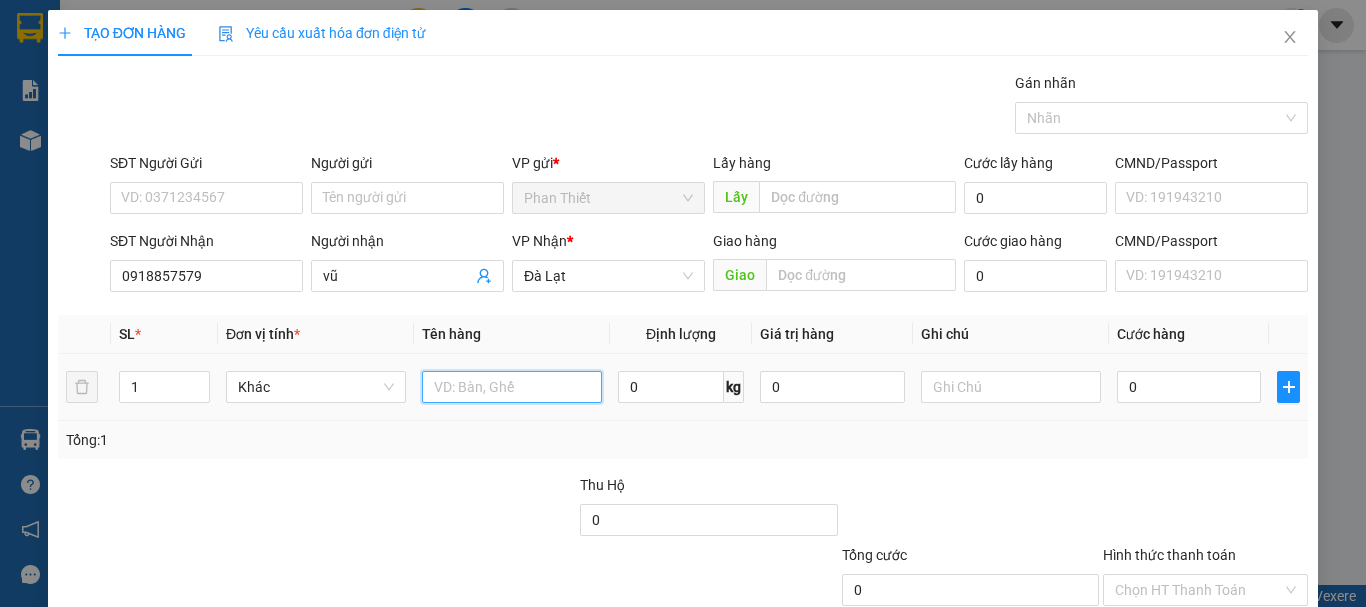 click at bounding box center [512, 387] 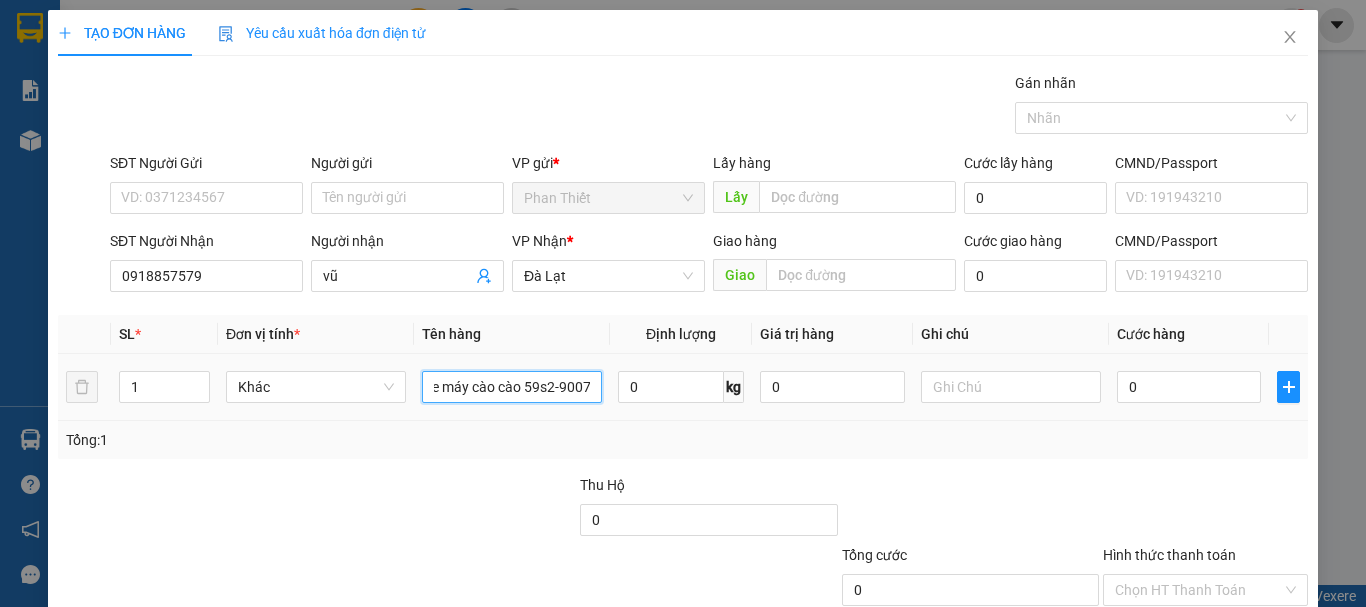 scroll, scrollTop: 0, scrollLeft: 17, axis: horizontal 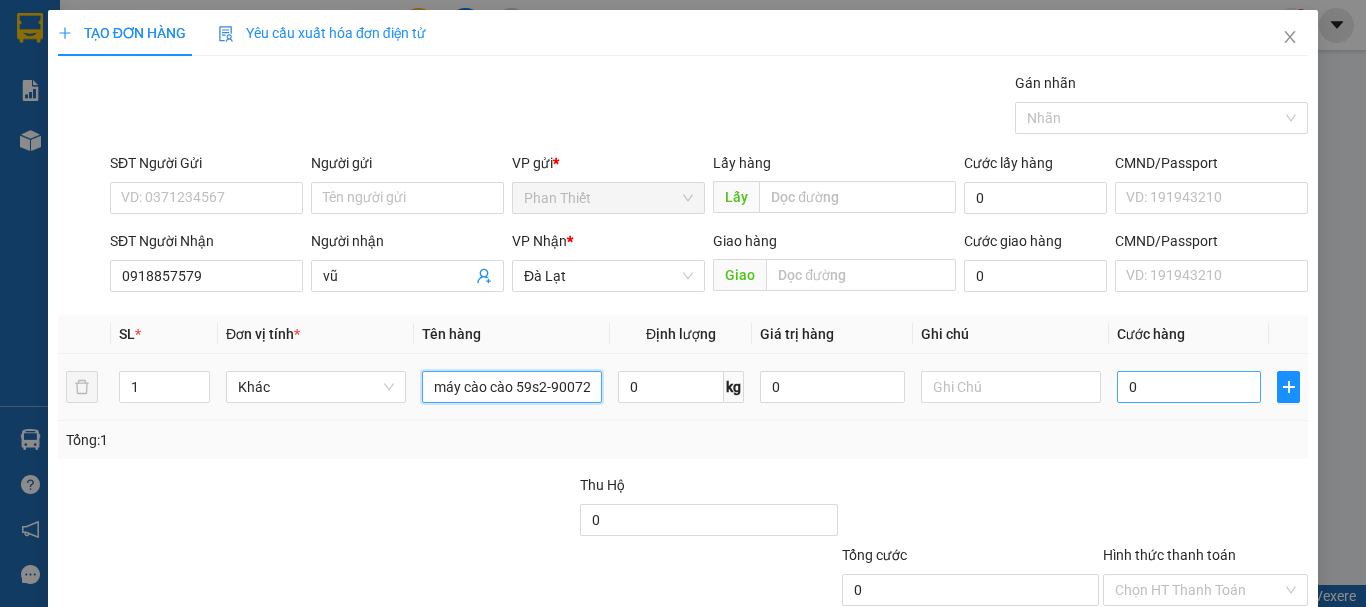 type on "xe máy cào cào 59s2-90072" 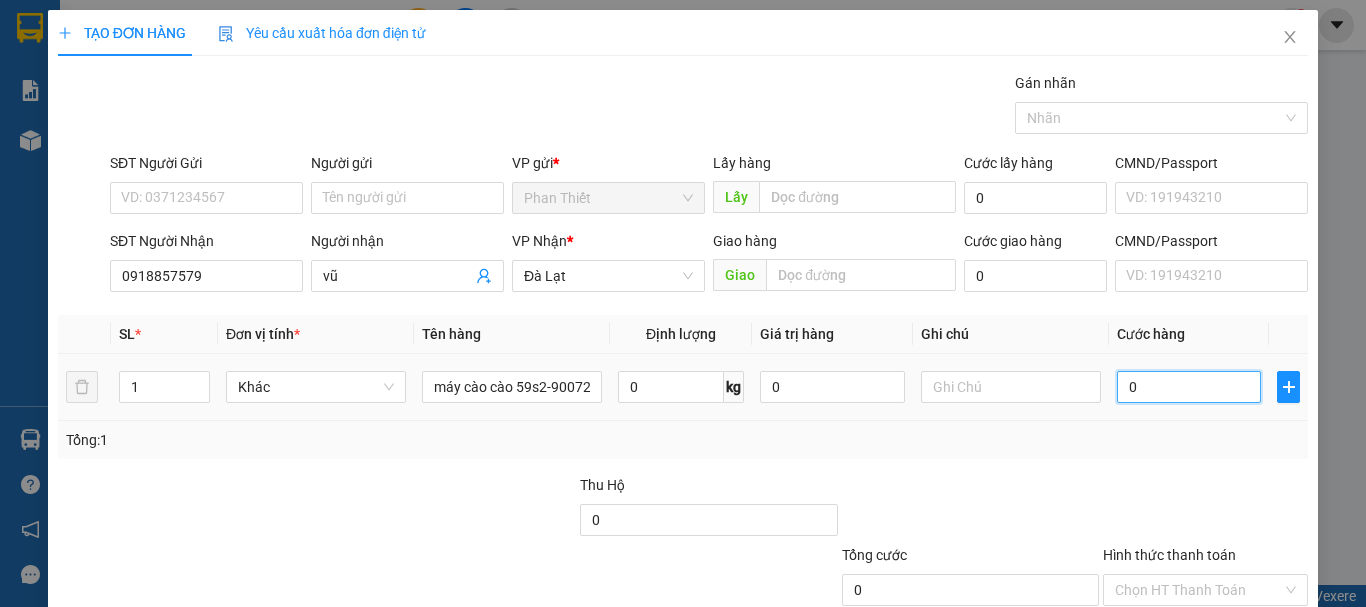 scroll, scrollTop: 0, scrollLeft: 0, axis: both 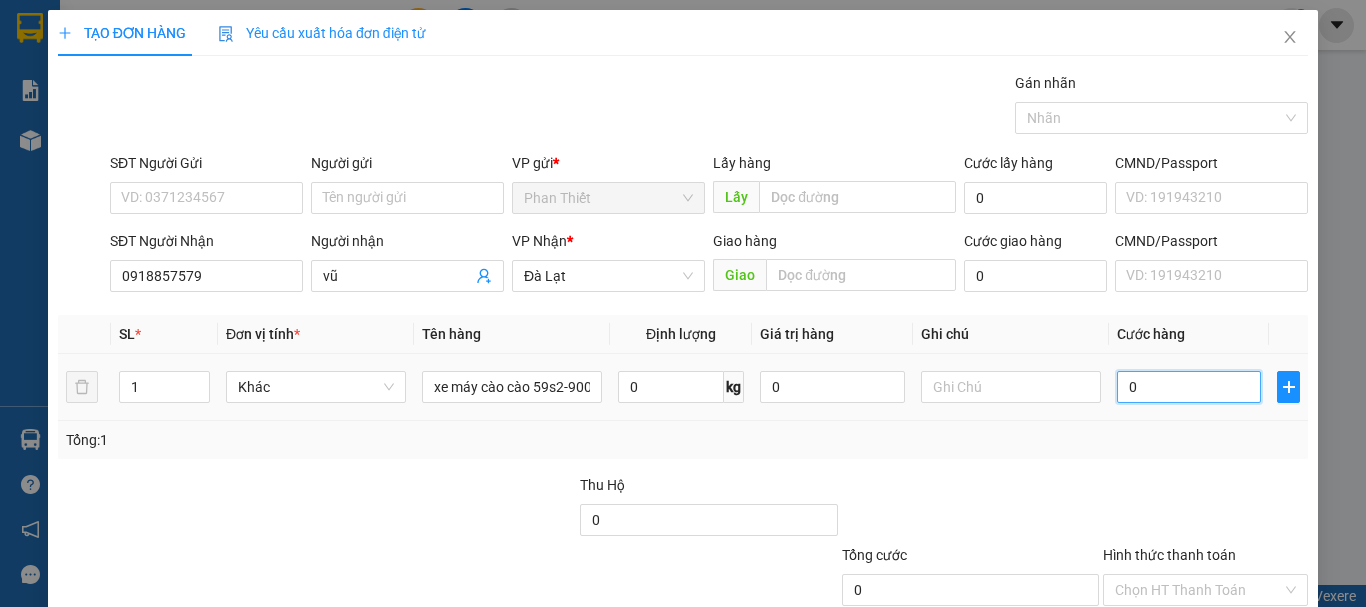 click on "0" at bounding box center [1189, 387] 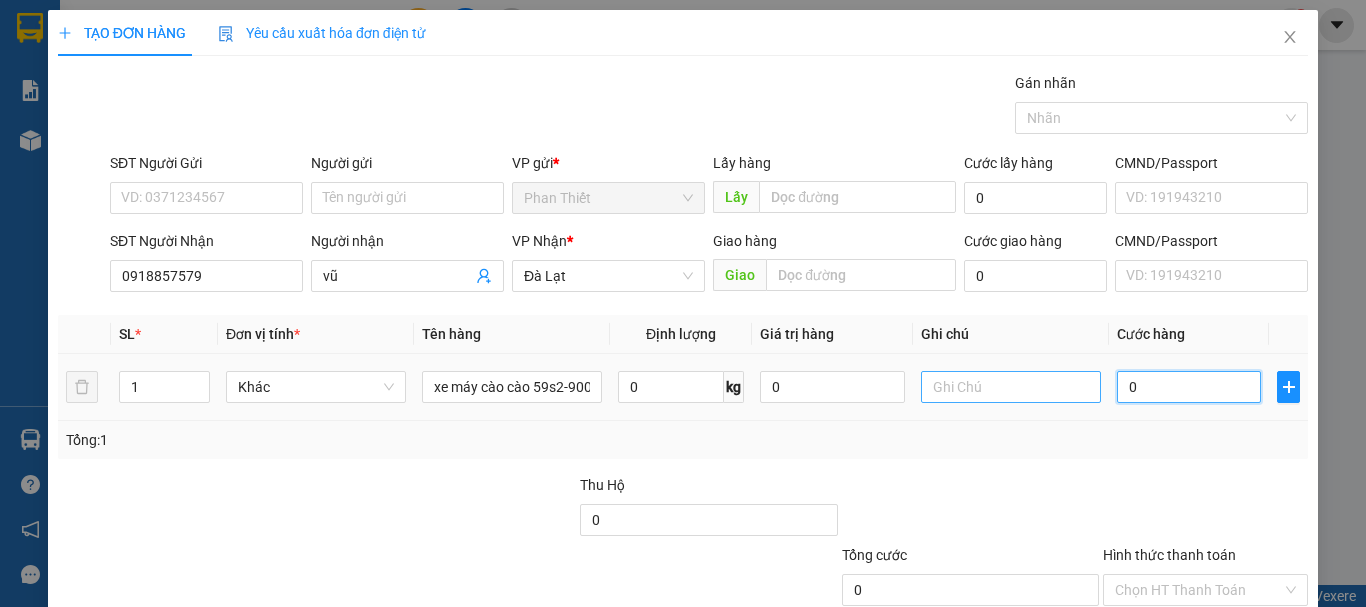 type on "6" 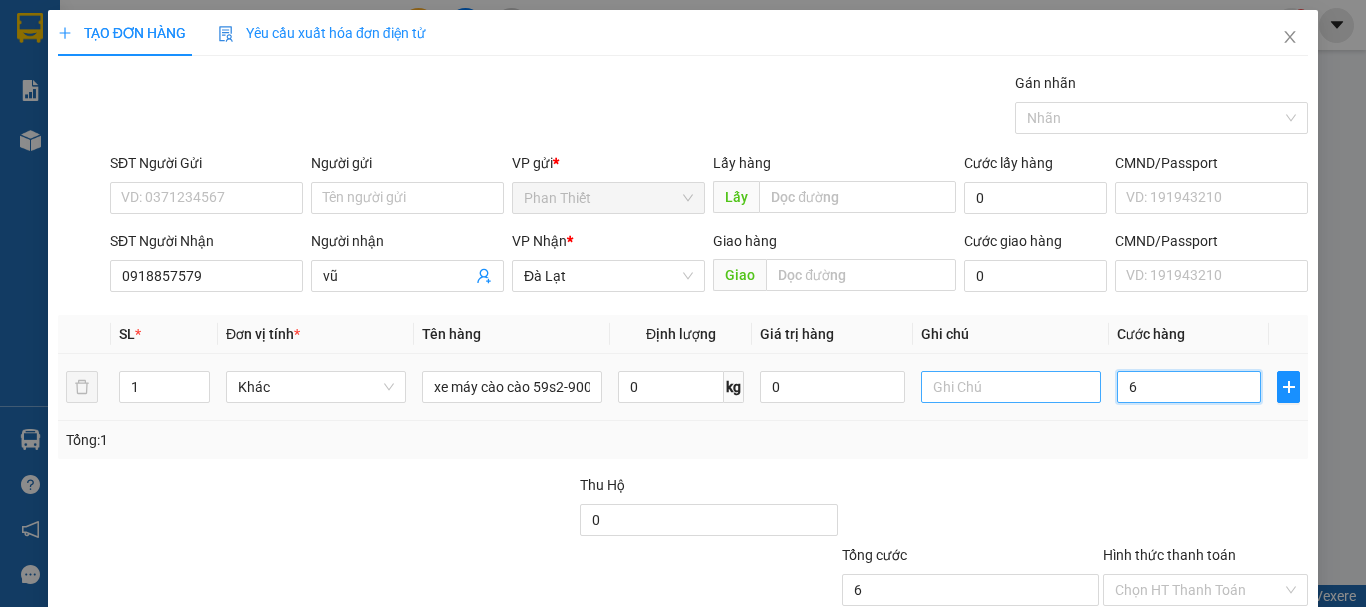 type on "60" 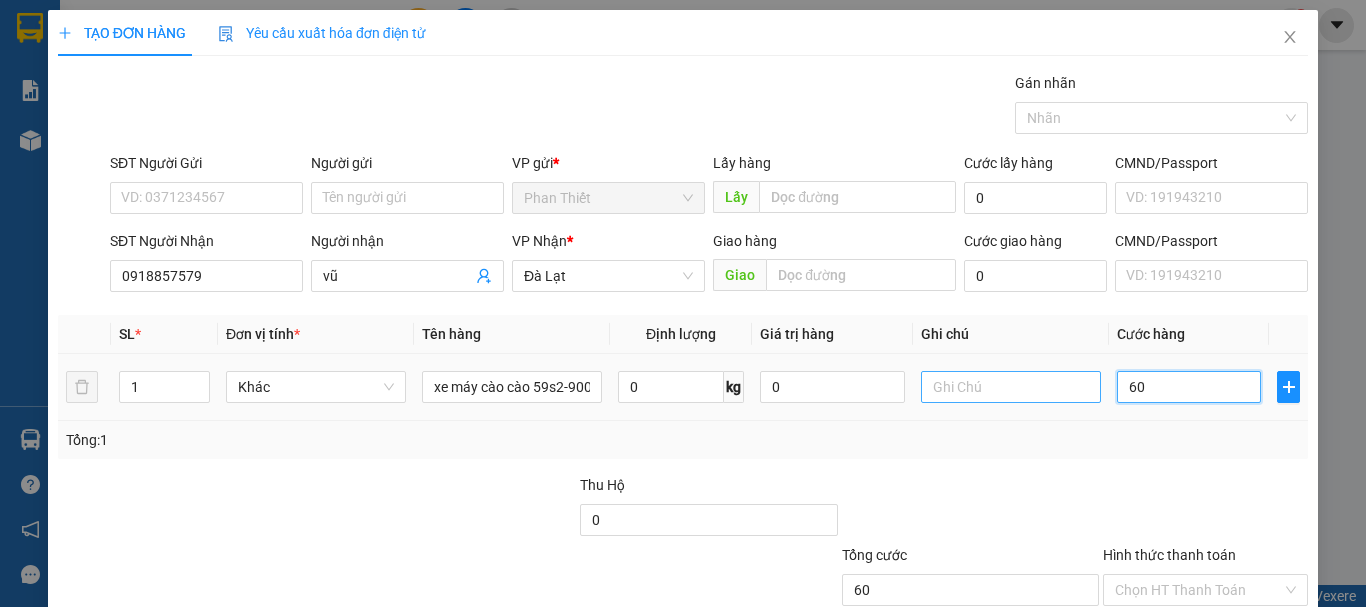 type on "600" 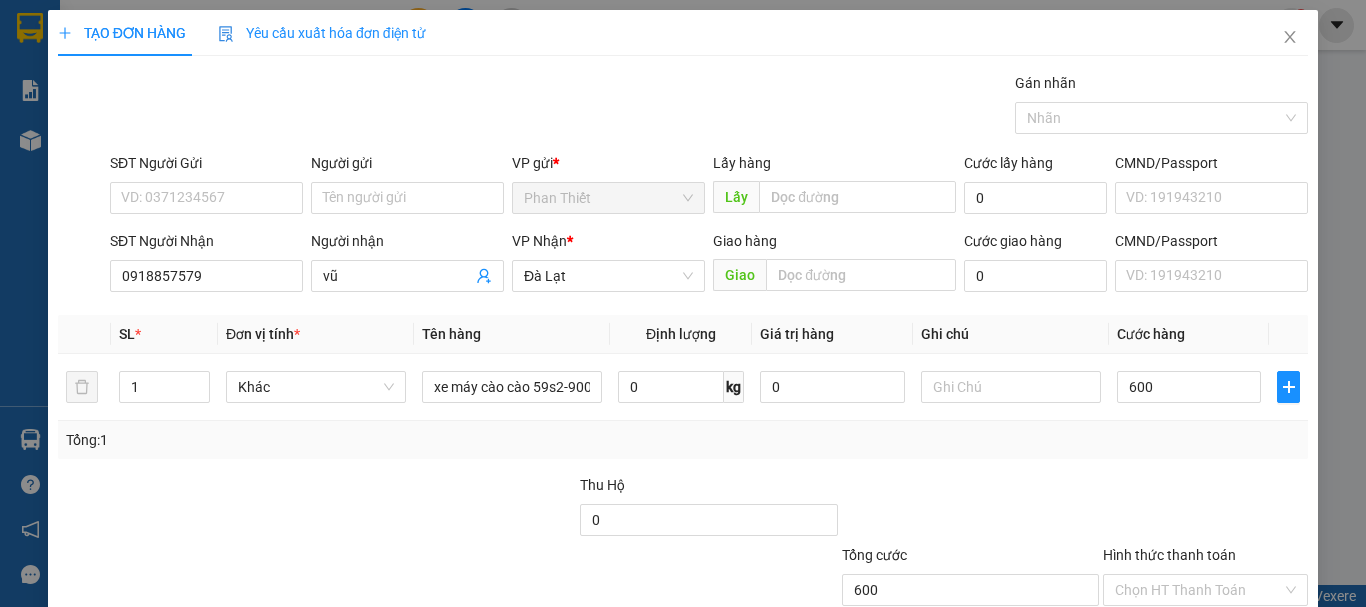 type on "600.000" 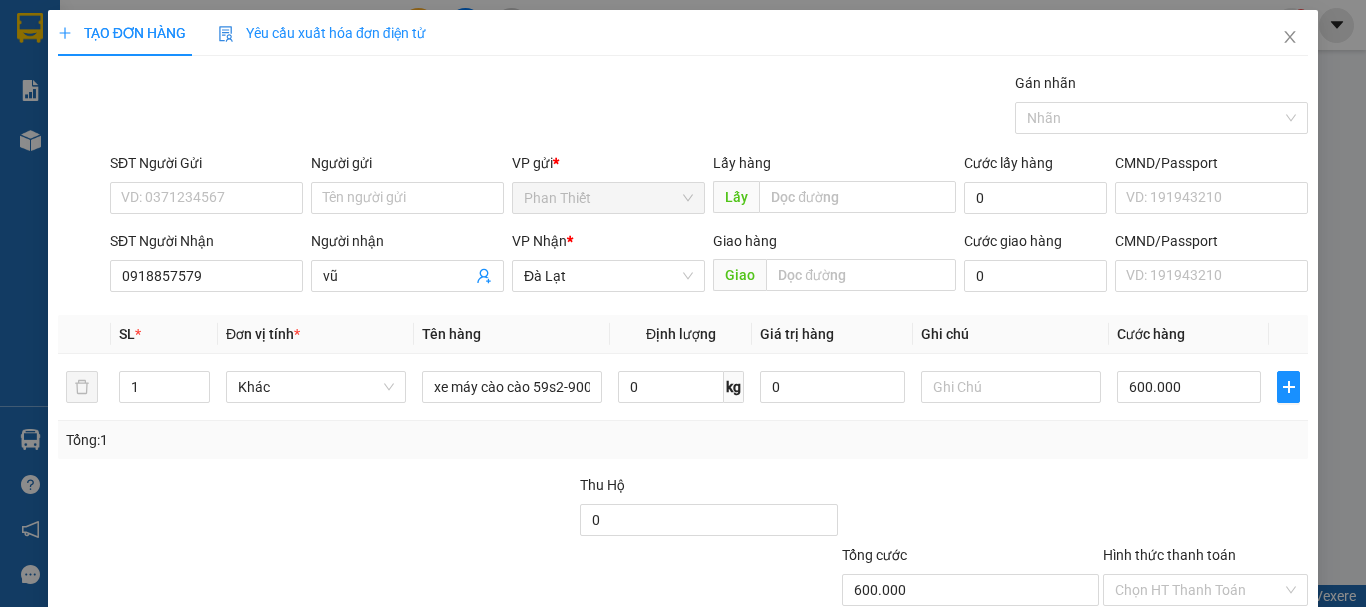 click on "Tổng:  1" at bounding box center (683, 440) 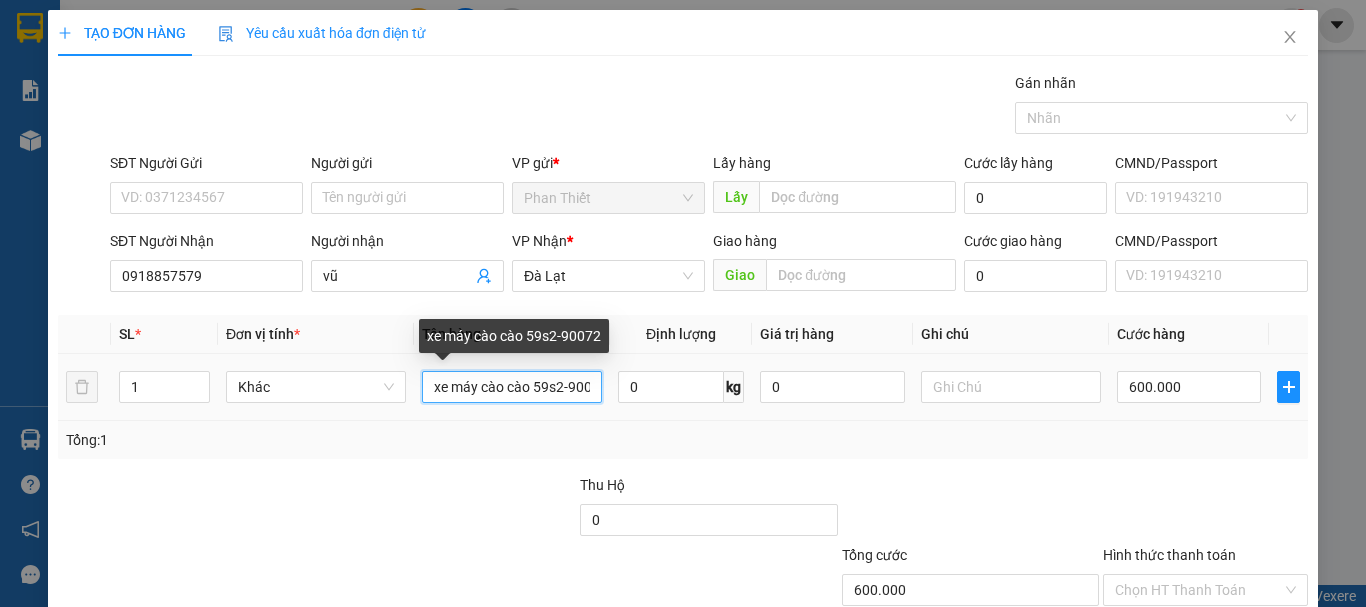 click on "xe máy cào cào 59s2-90072" at bounding box center [512, 387] 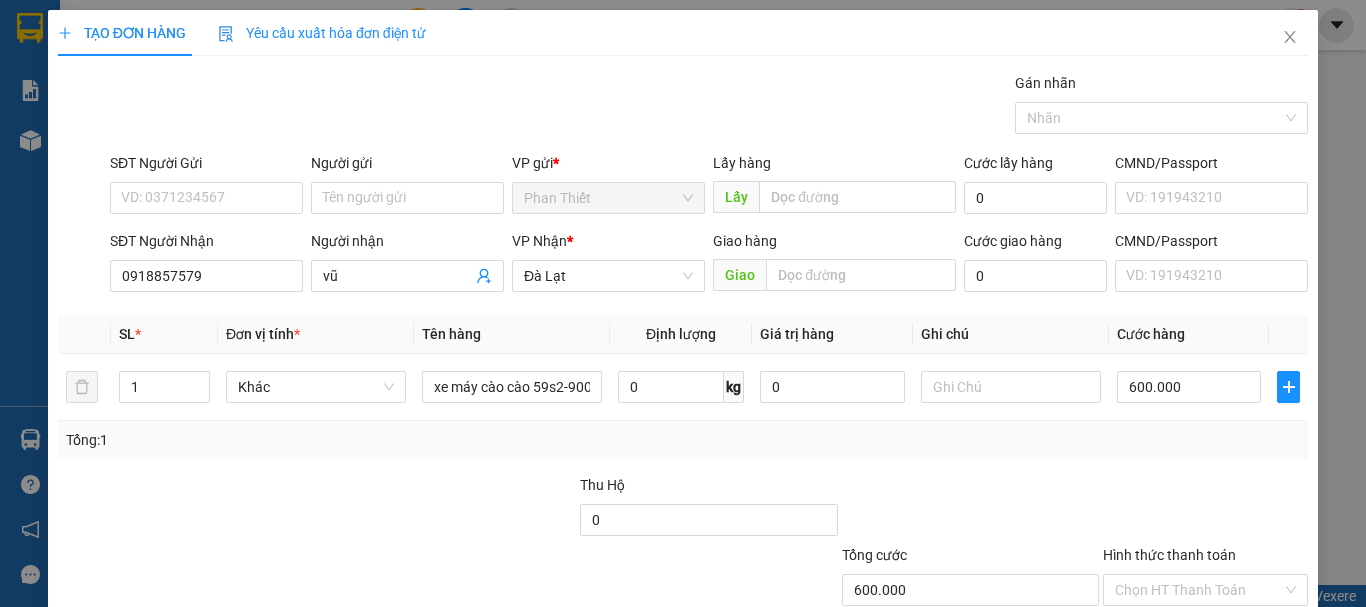 click on "Tổng:  1" at bounding box center [683, 440] 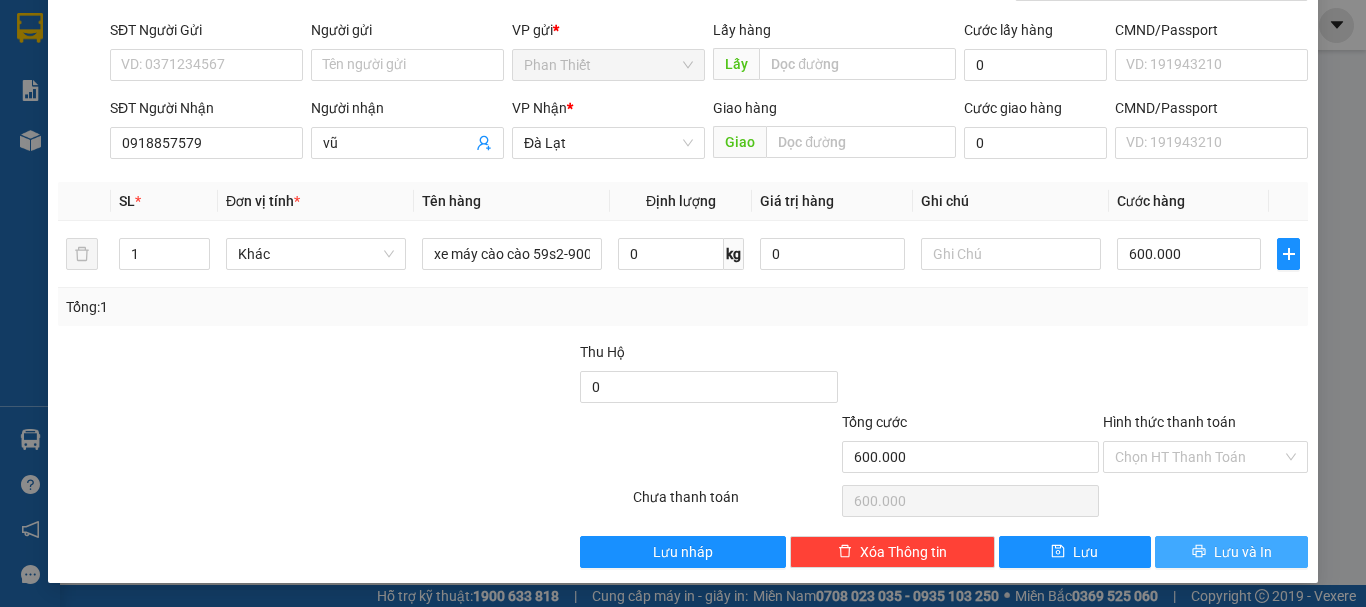 click on "Lưu và In" at bounding box center (1243, 552) 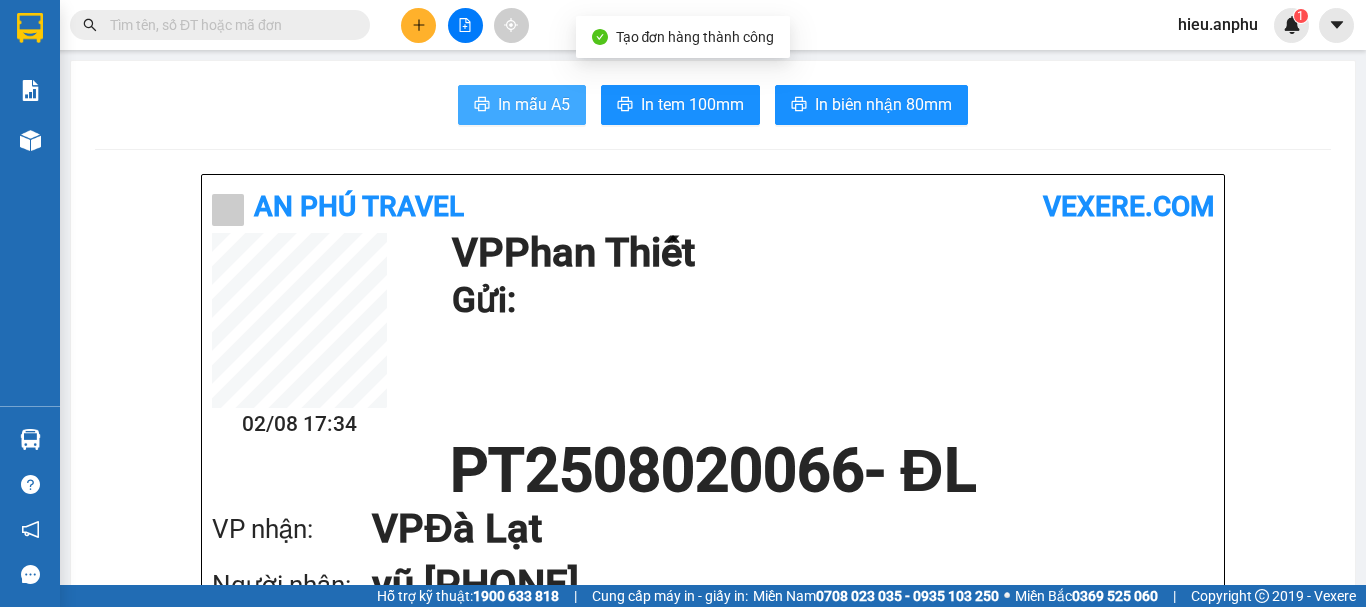 drag, startPoint x: 533, startPoint y: 99, endPoint x: 448, endPoint y: 115, distance: 86.492775 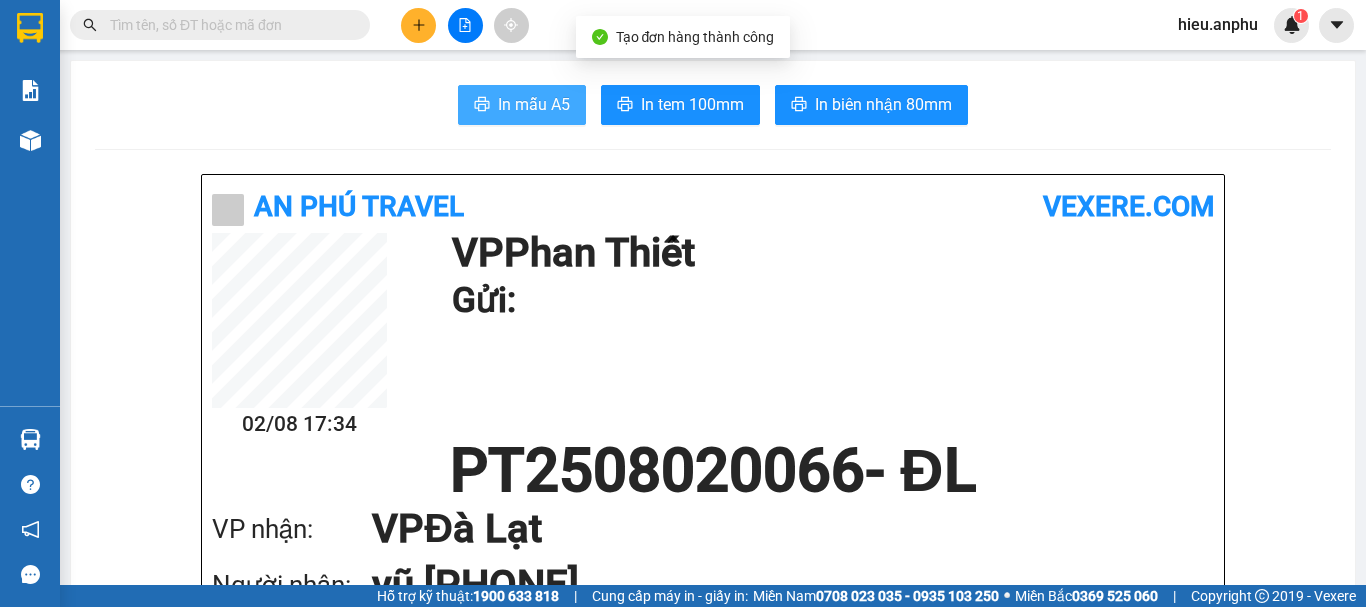 scroll, scrollTop: 0, scrollLeft: 0, axis: both 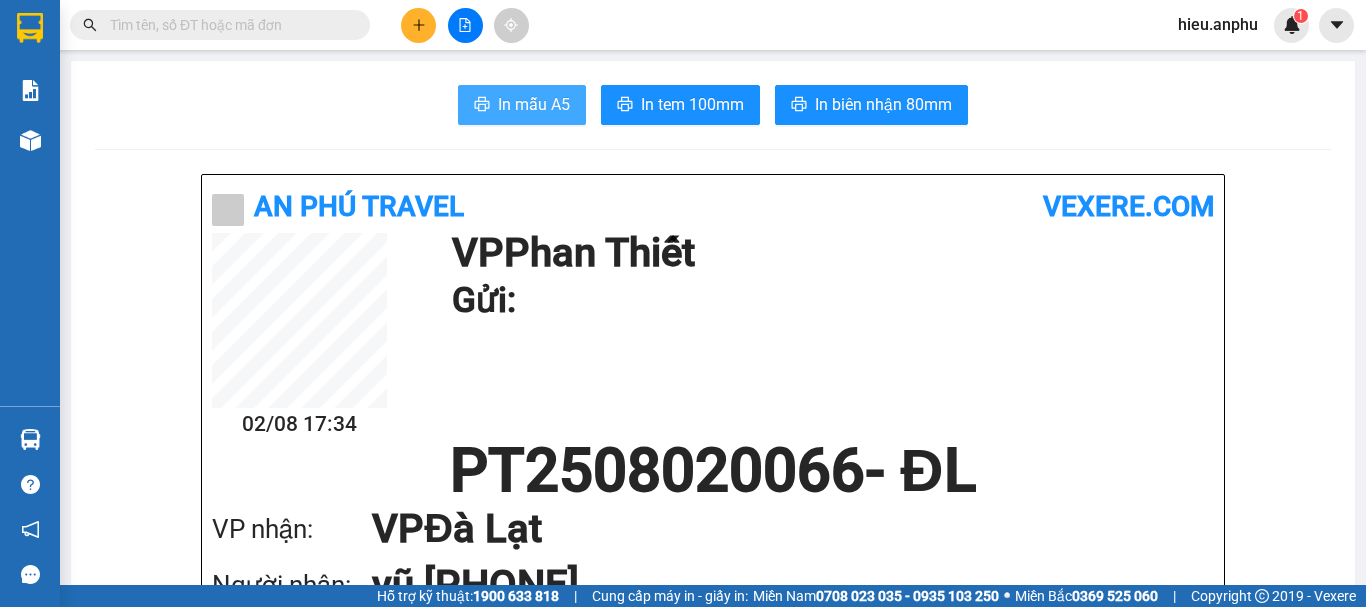 click on "In mẫu A5" at bounding box center (534, 104) 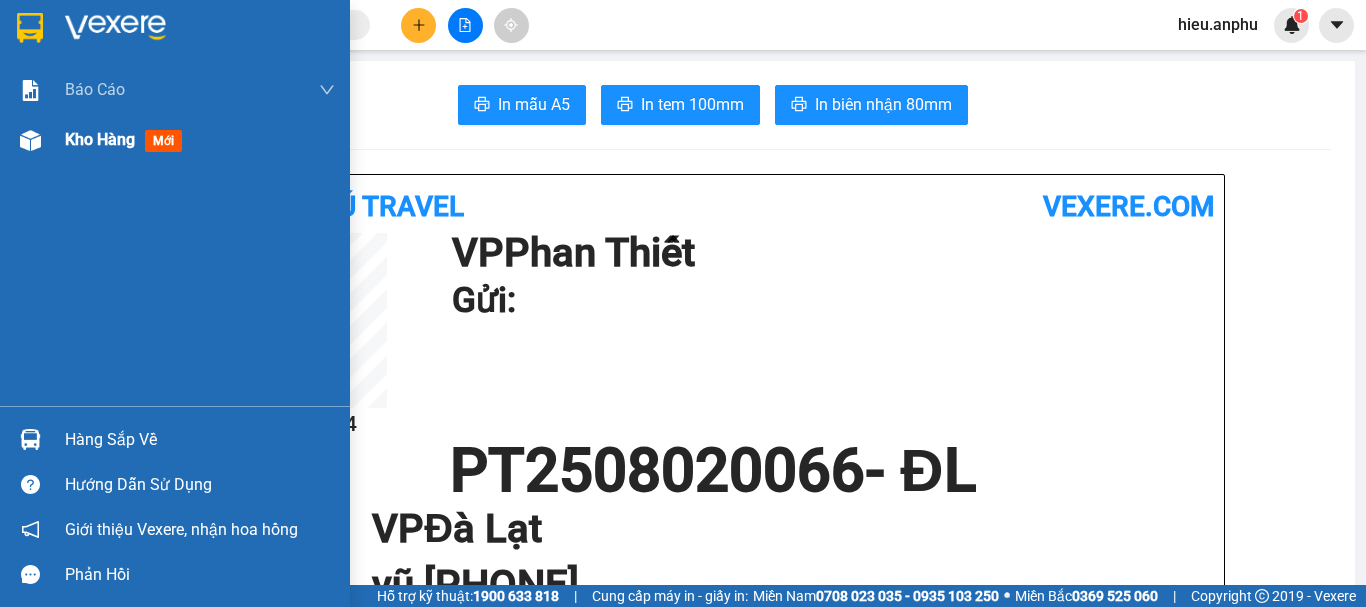 click at bounding box center [30, 140] 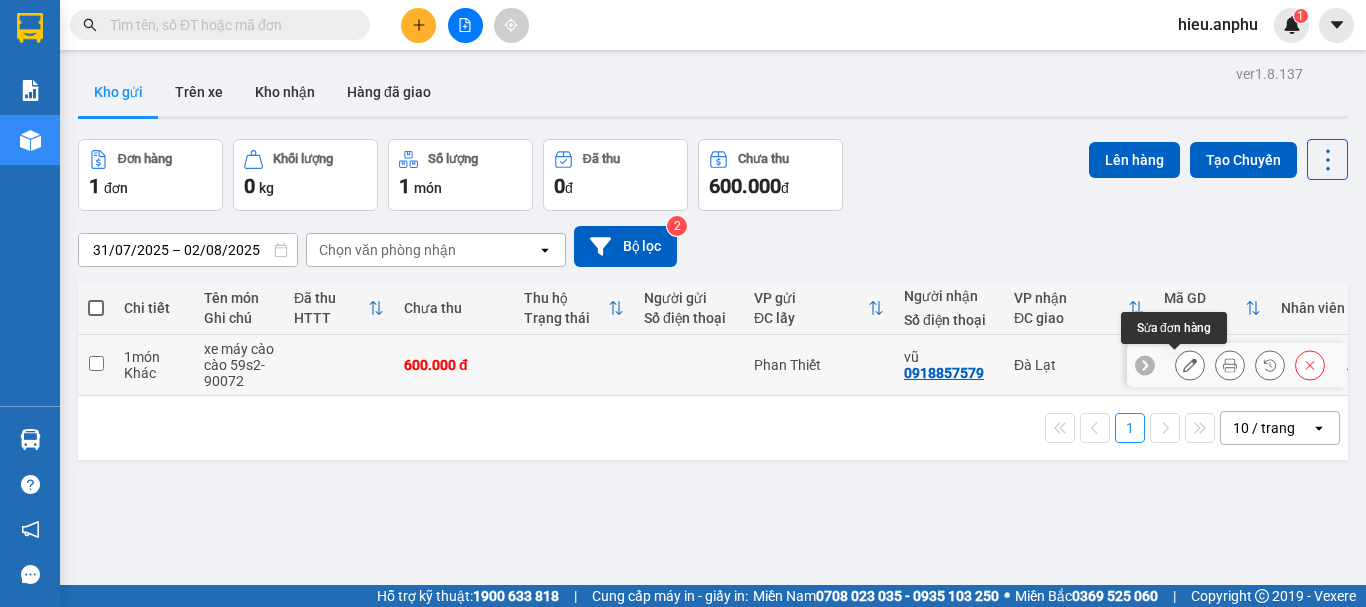 click 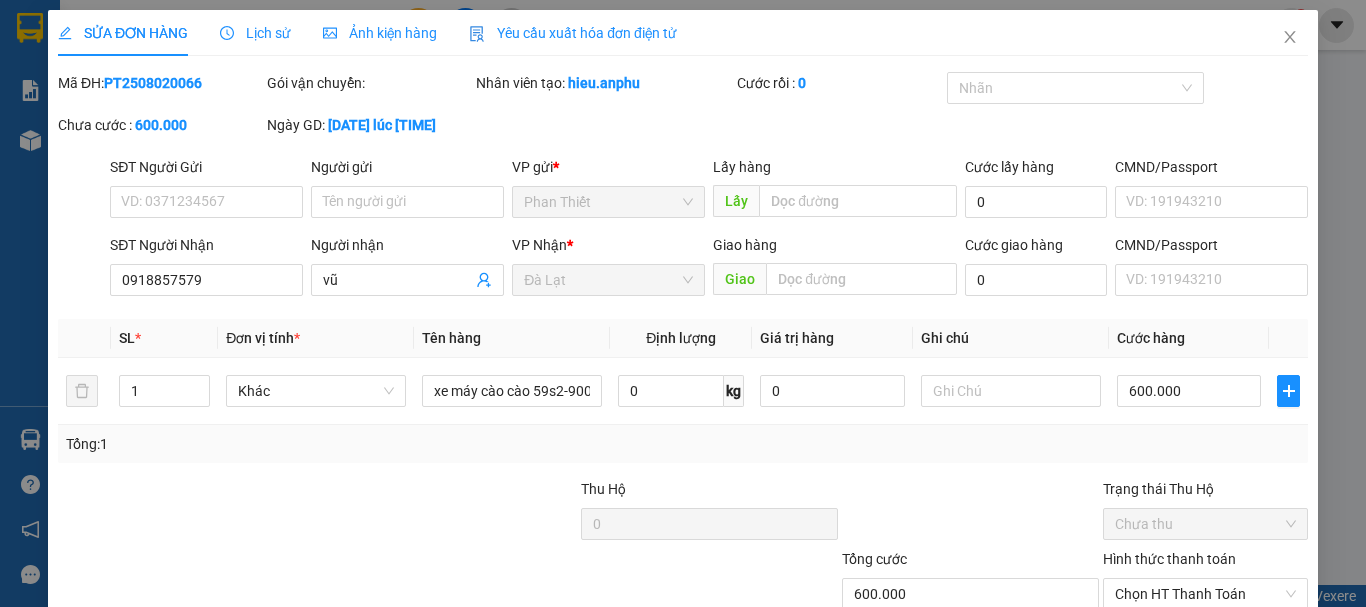 type on "0918857579" 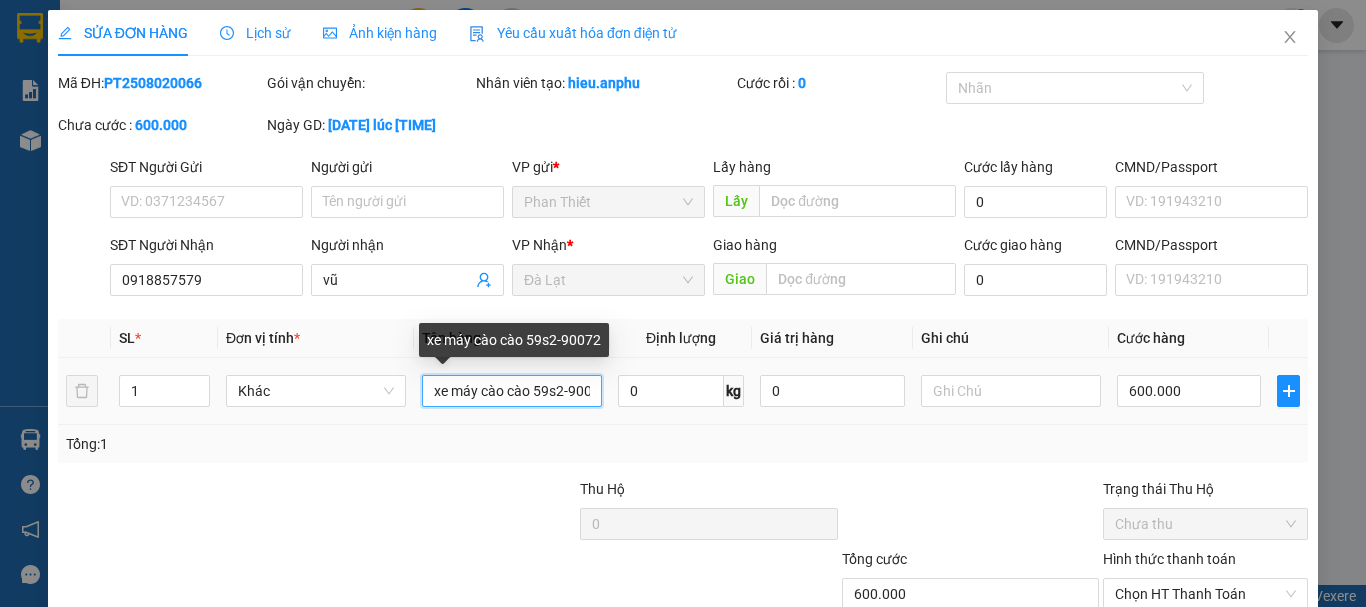 click on "xe máy cào cào 59s2-90072" at bounding box center (512, 391) 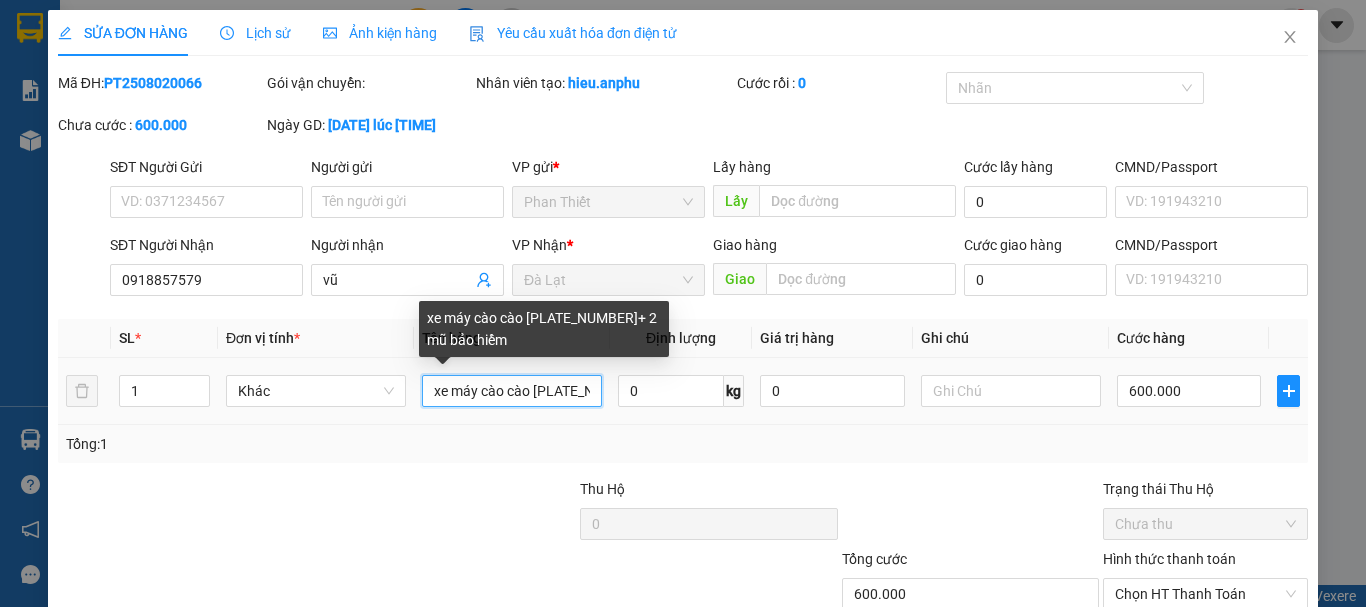 type on "xe máy cào cào [PLATE_NUMBER]+ 2 mũ bảo hiểm" 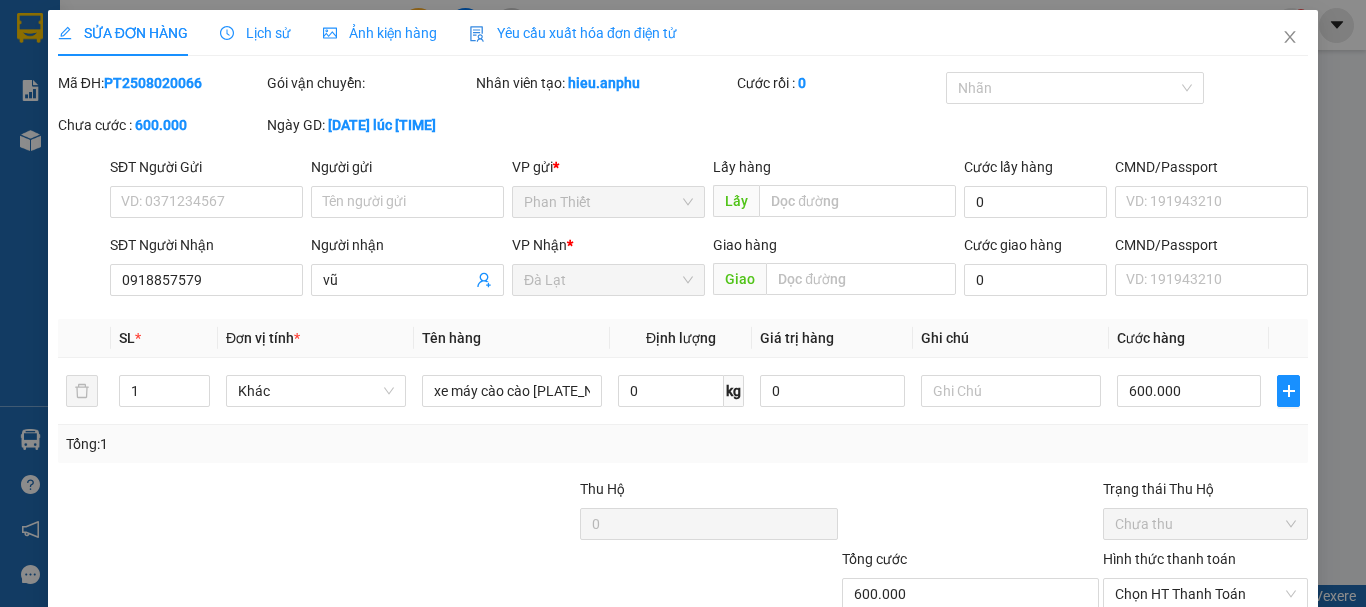 click on "Lưu thay đổi" at bounding box center (1086, 689) 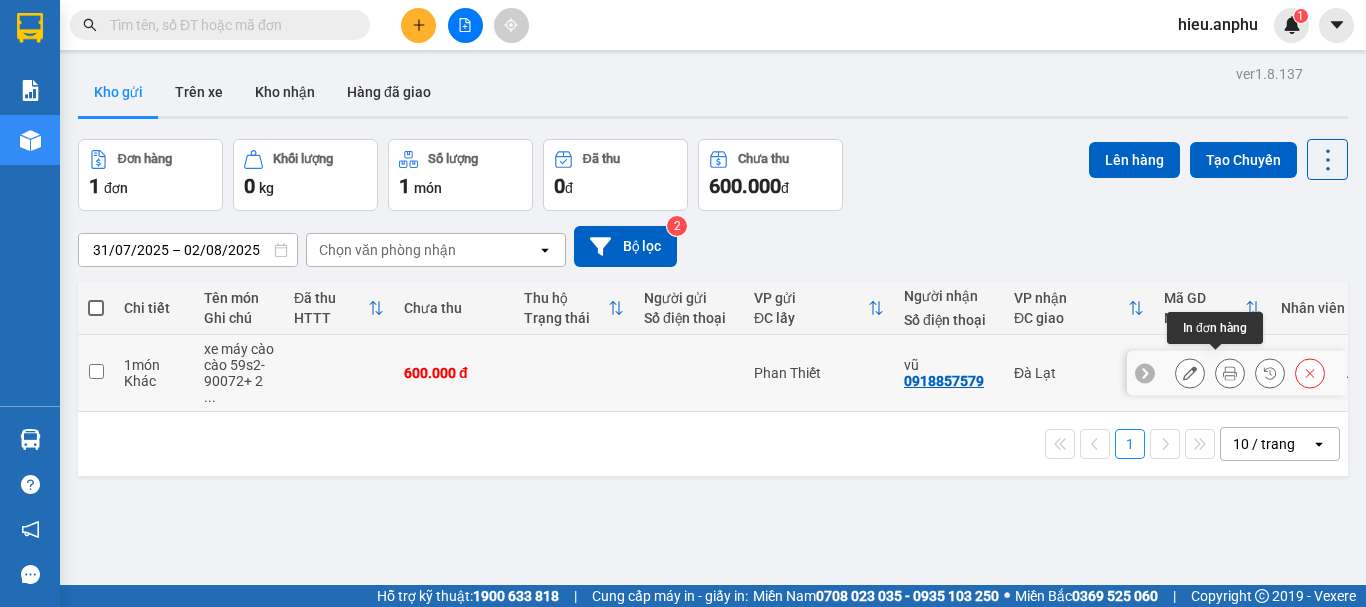 click 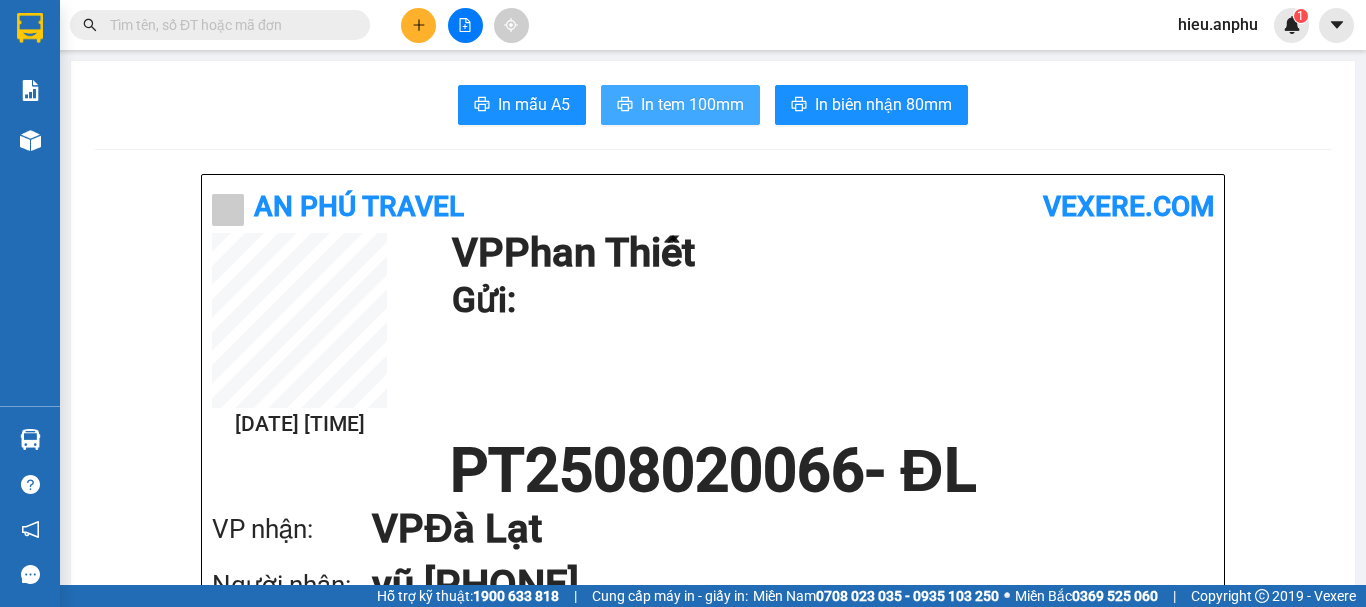 click on "In tem 100mm" at bounding box center [680, 105] 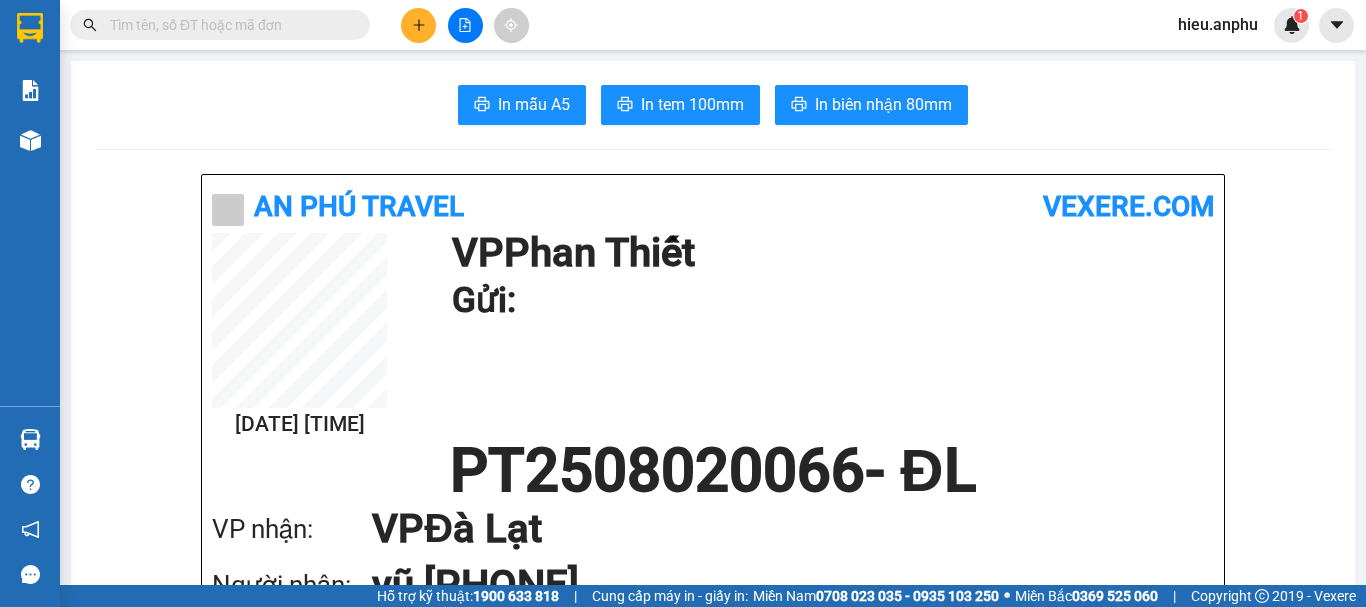 click at bounding box center (228, 25) 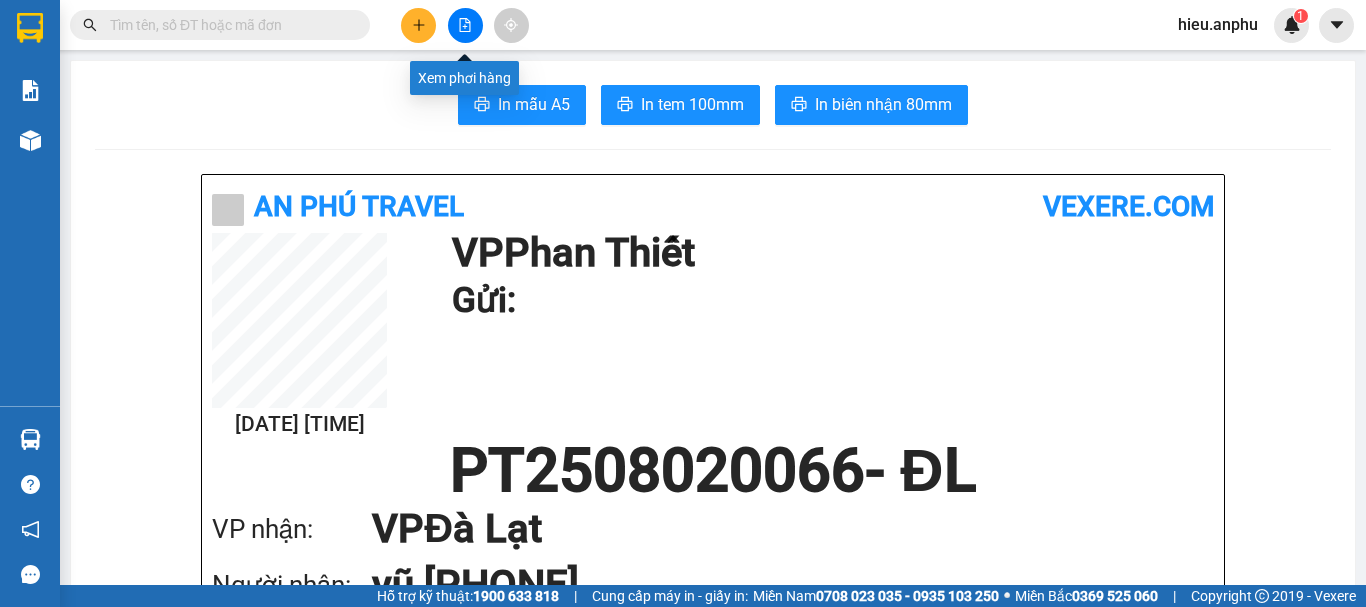 click 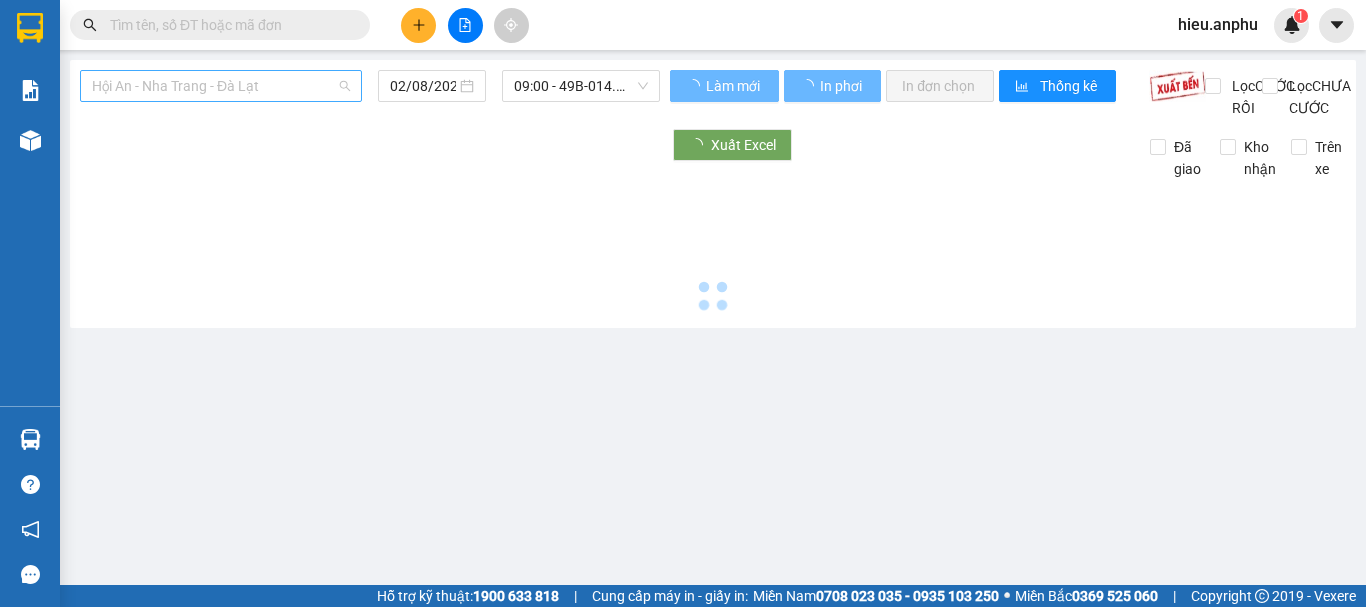 click on "Hội An - Nha Trang - Đà Lạt" at bounding box center [221, 86] 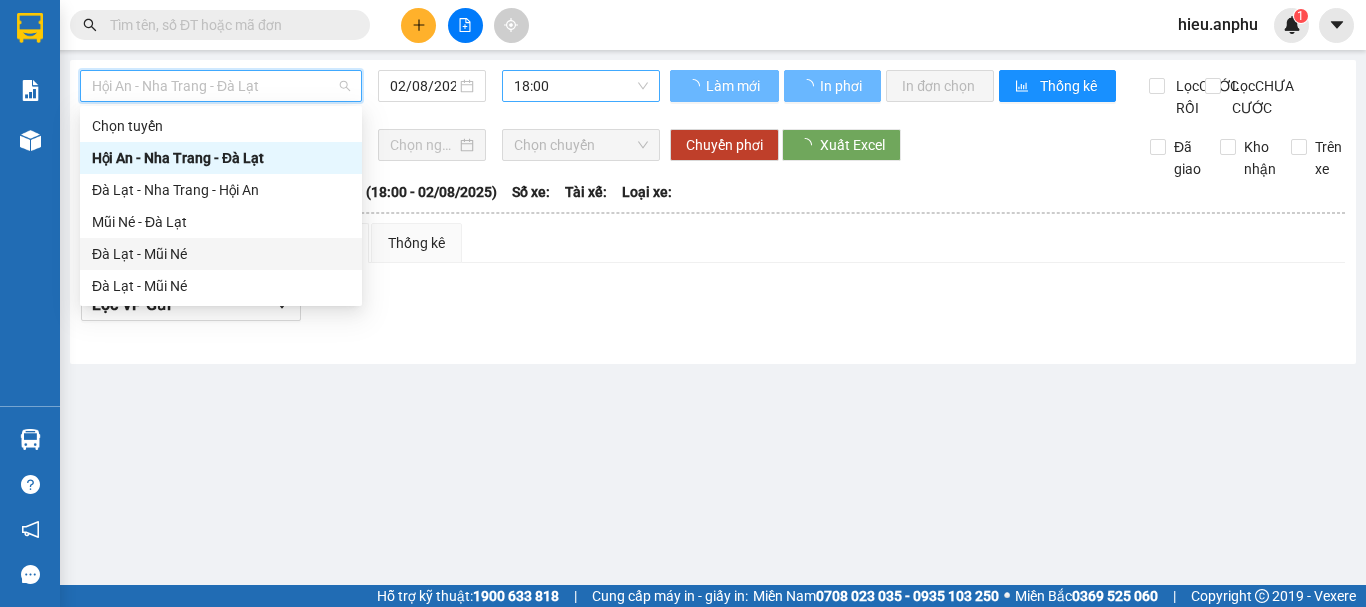 drag, startPoint x: 118, startPoint y: 254, endPoint x: 520, endPoint y: 96, distance: 431.93518 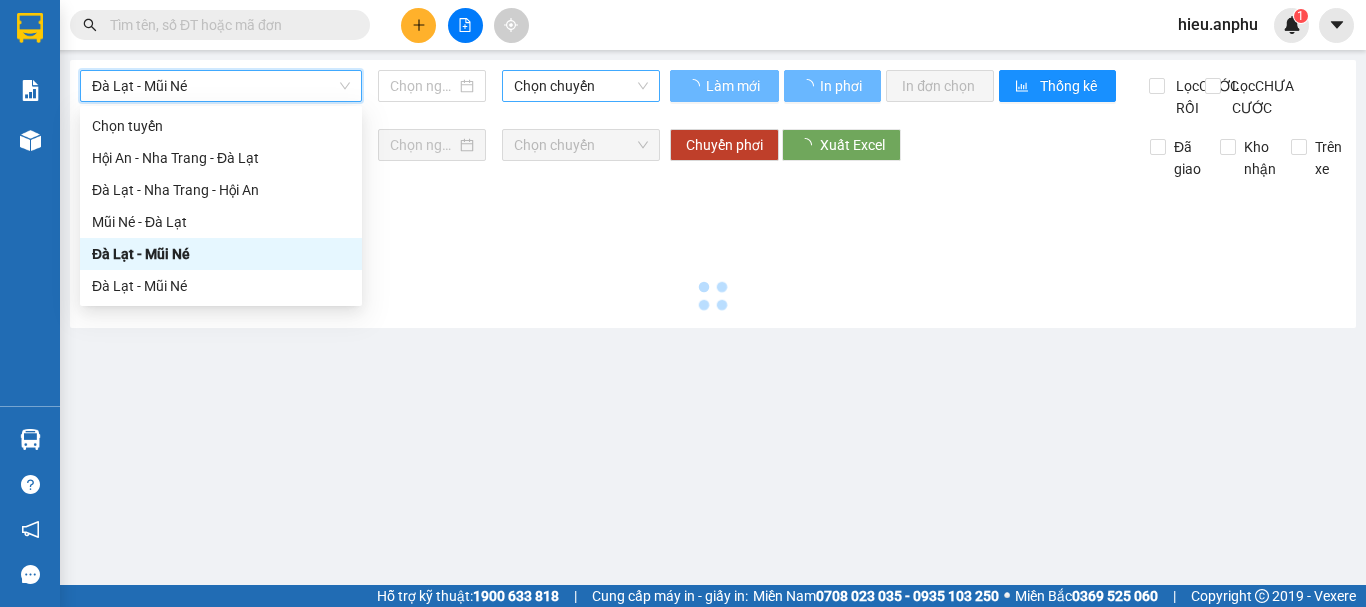 type on "02/08/2025" 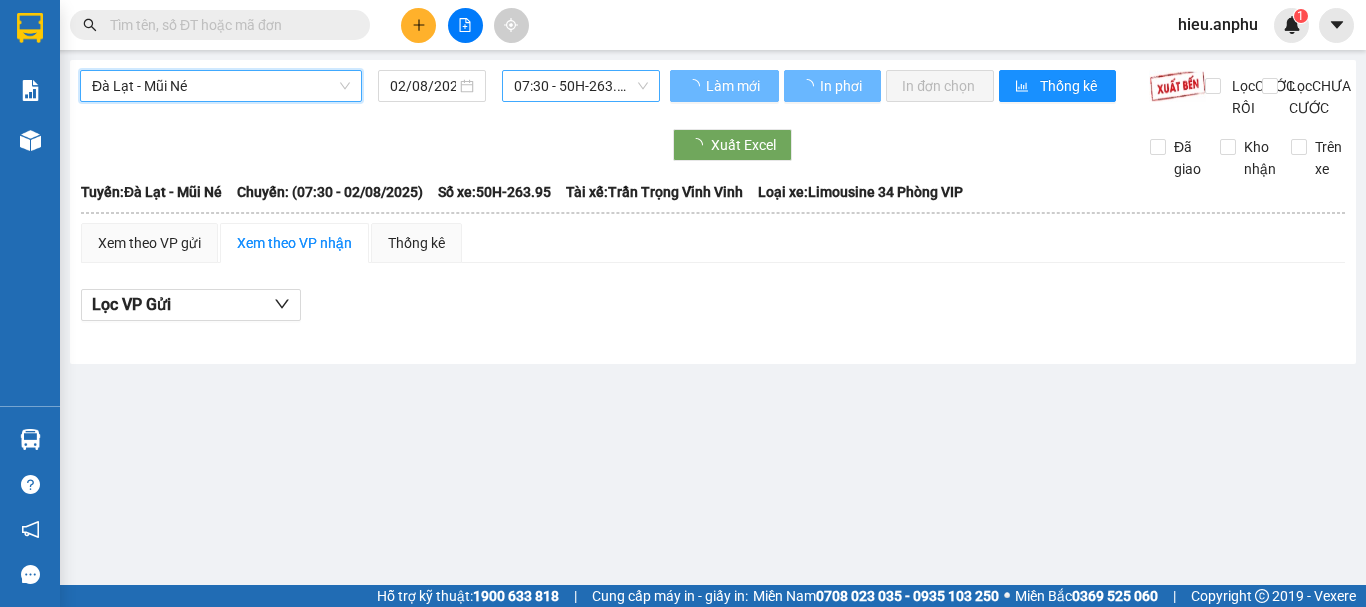 click on "07:30     - 50H-263.95" at bounding box center (581, 86) 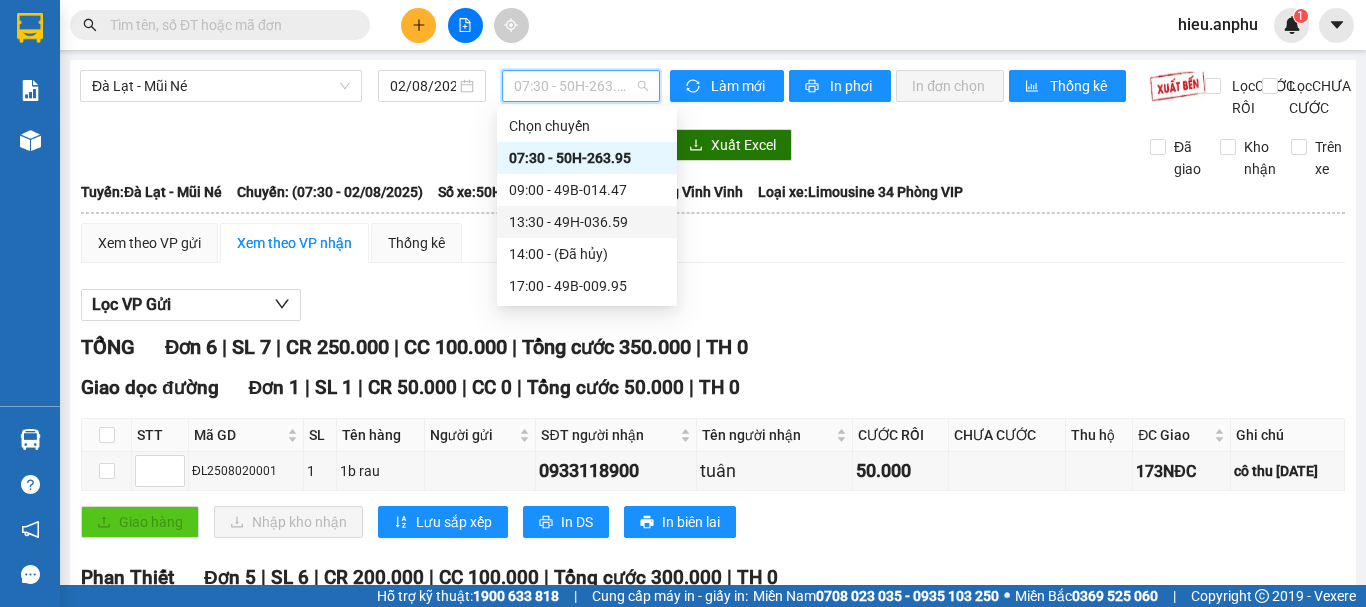 click on "13:30     - 49H-036.59" at bounding box center [587, 222] 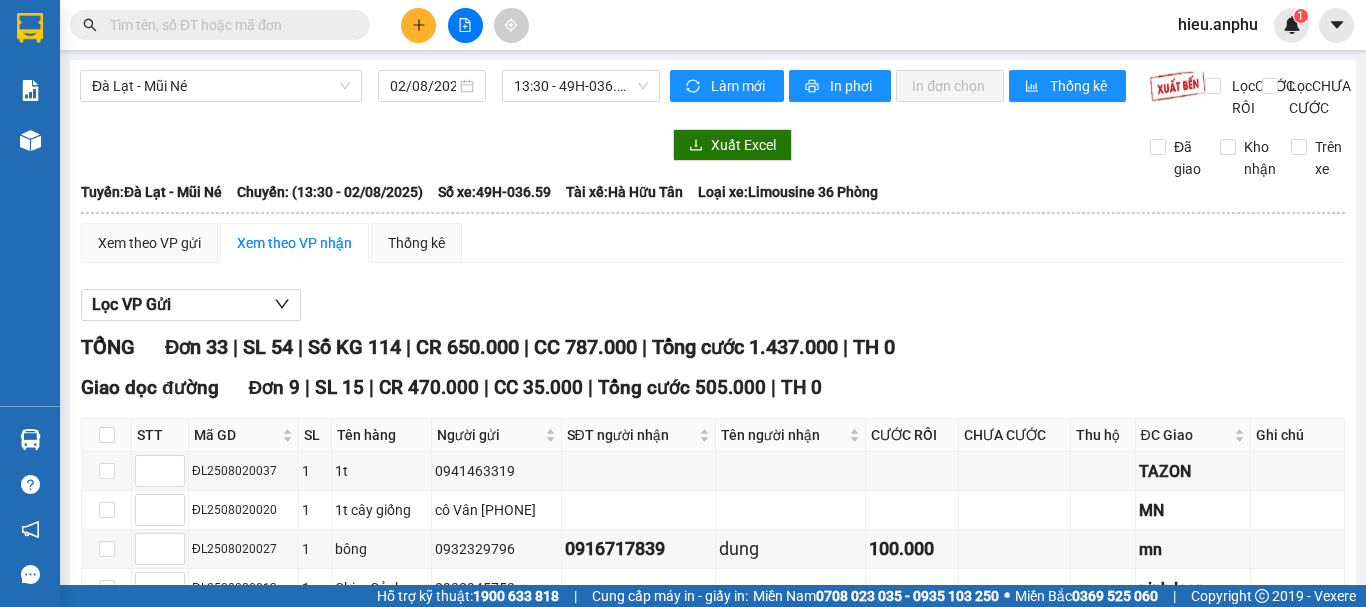 click at bounding box center [107, 937] 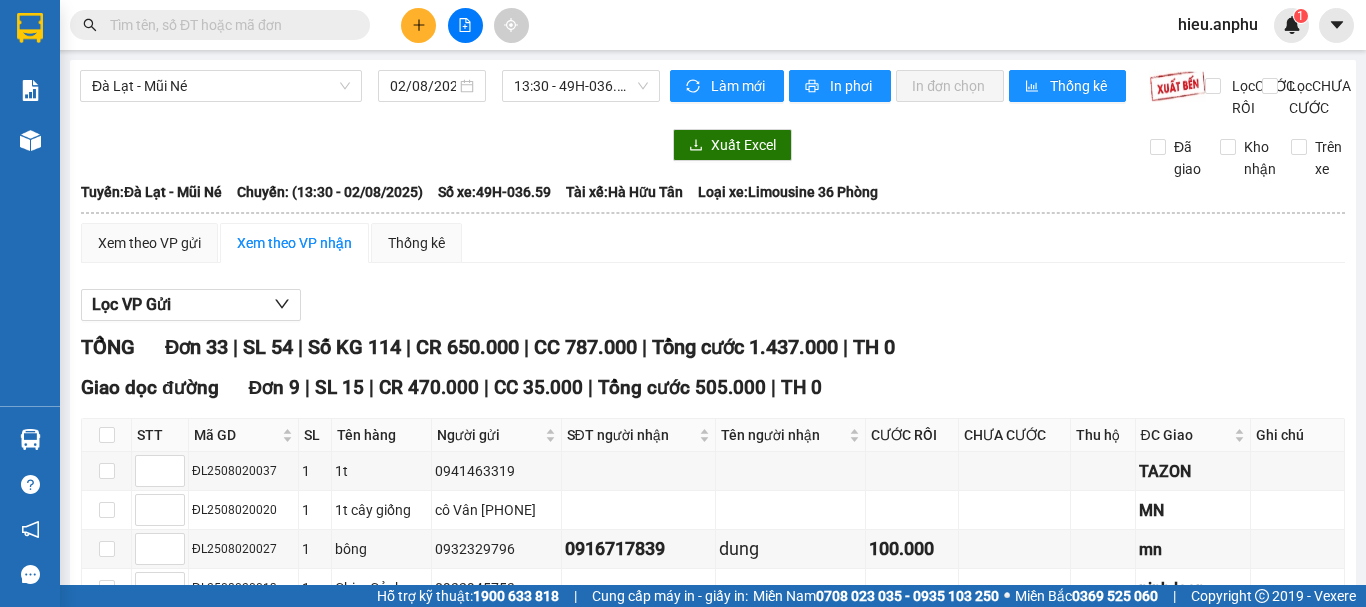 checkbox on "true" 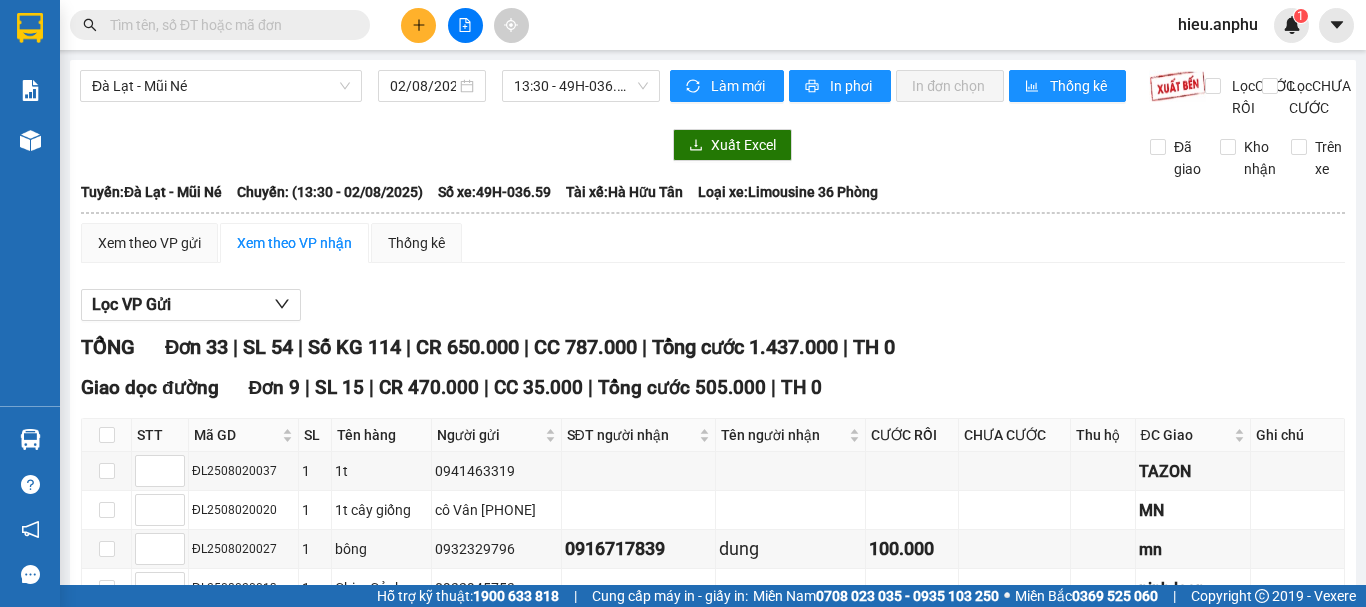 checkbox on "true" 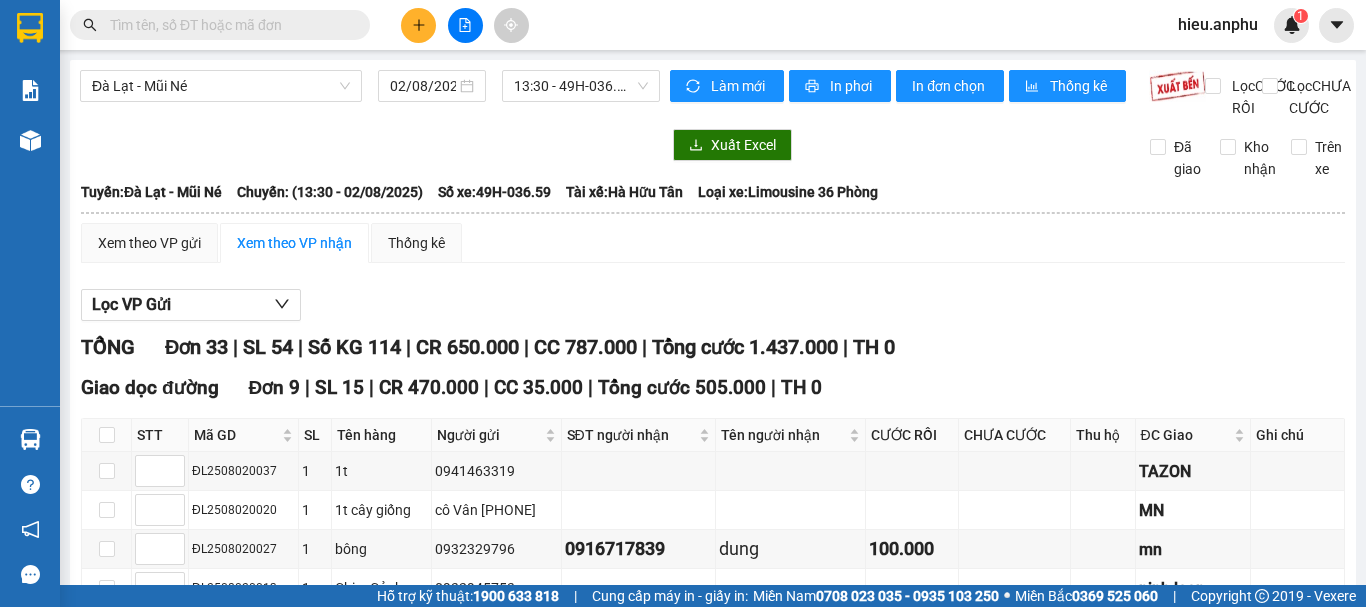 click on "Nhập kho nhận" at bounding box center (311, 1921) 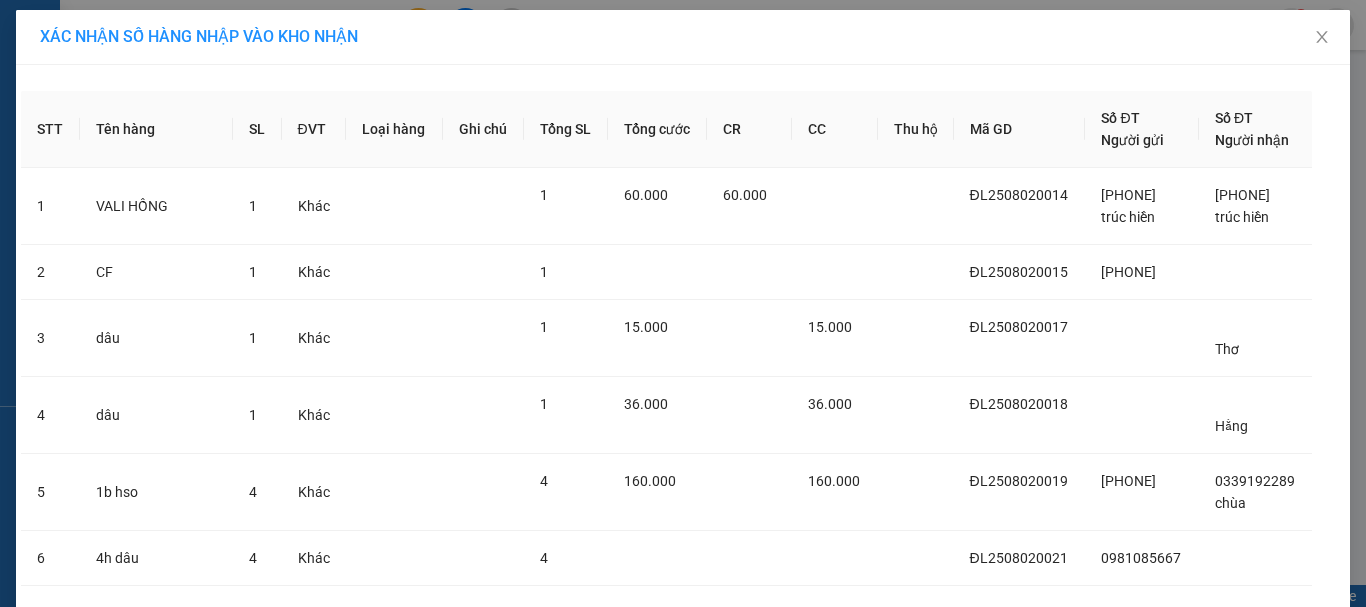 click on "Nhập hàng kho nhận" at bounding box center [756, 1931] 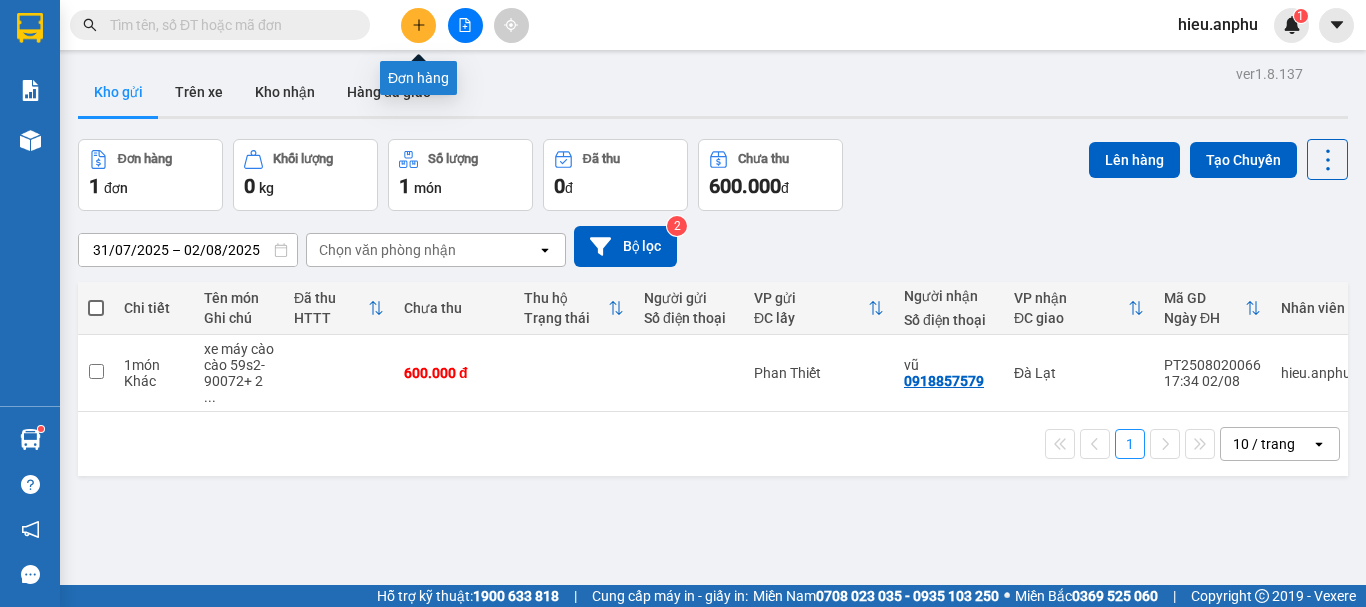click 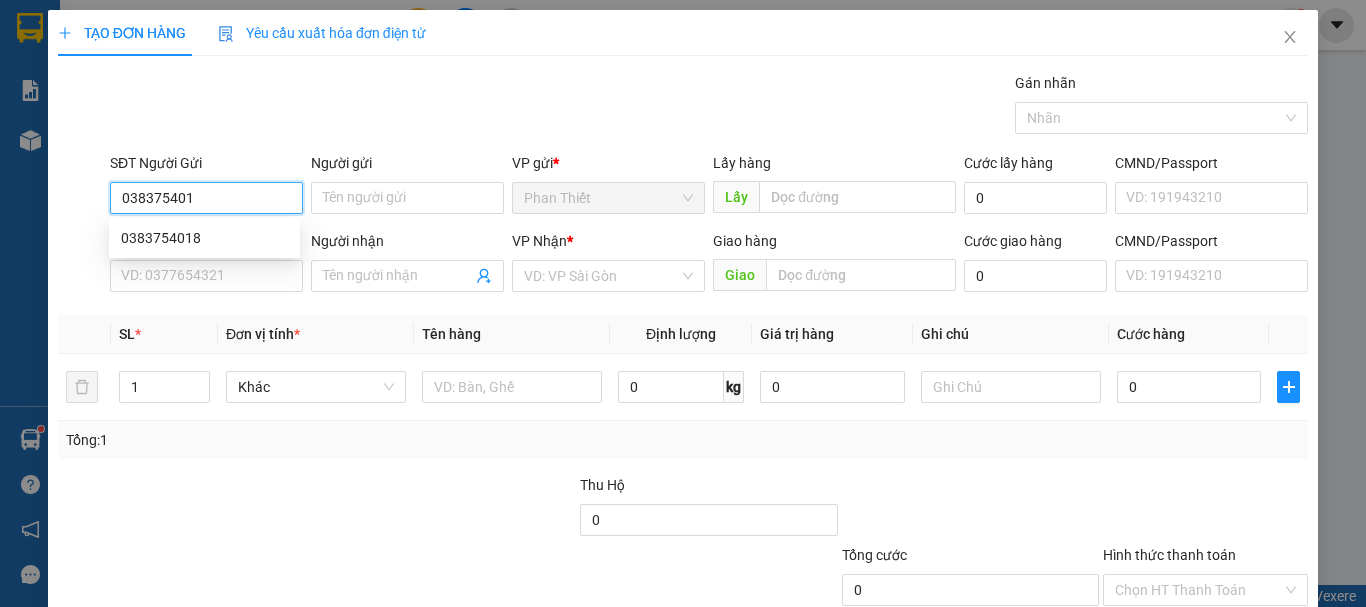 type on "0383754018" 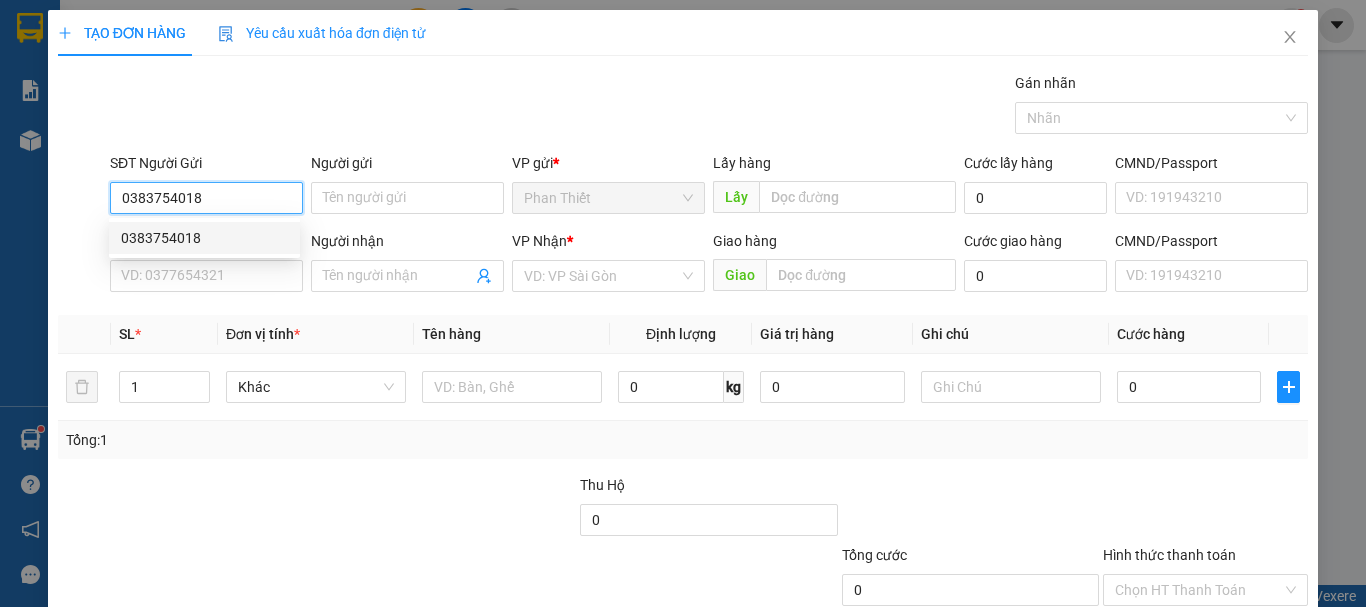 click on "0383754018" at bounding box center [204, 238] 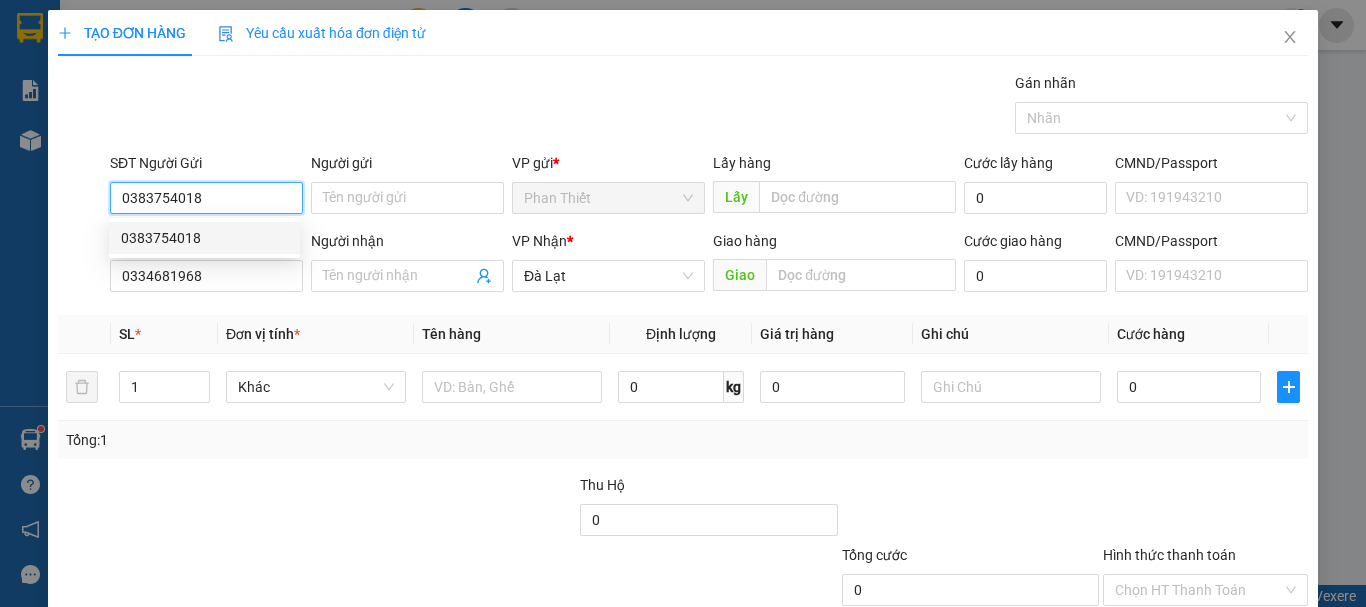type on "50.000" 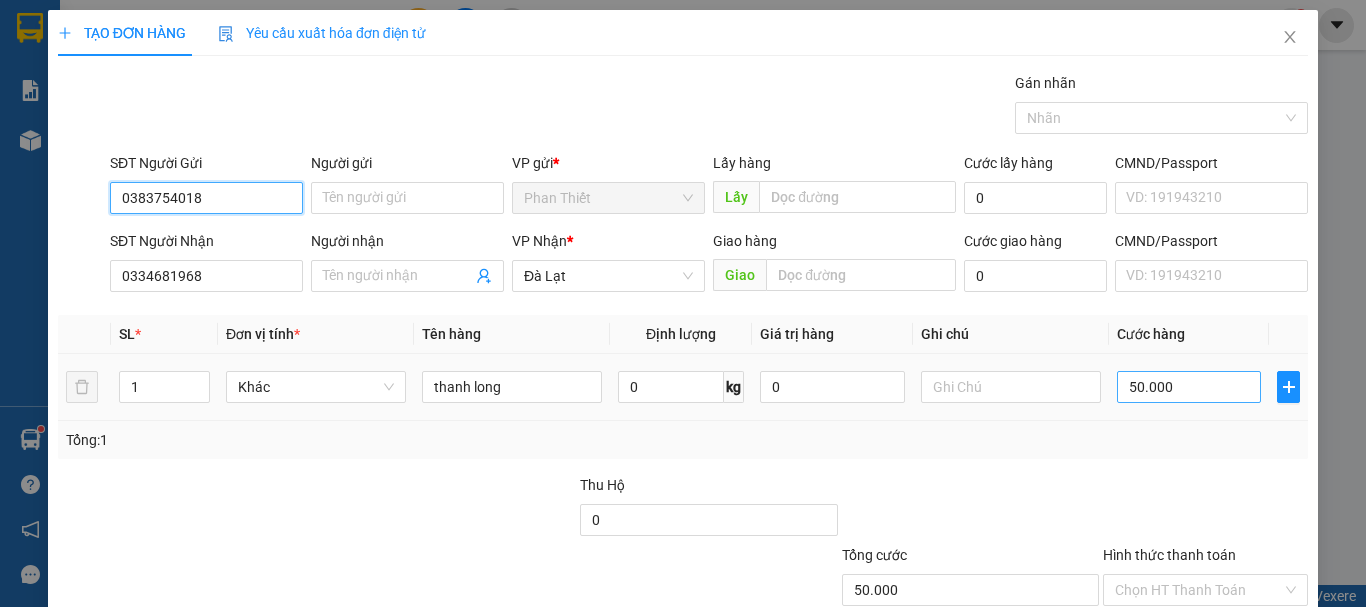 type on "0383754018" 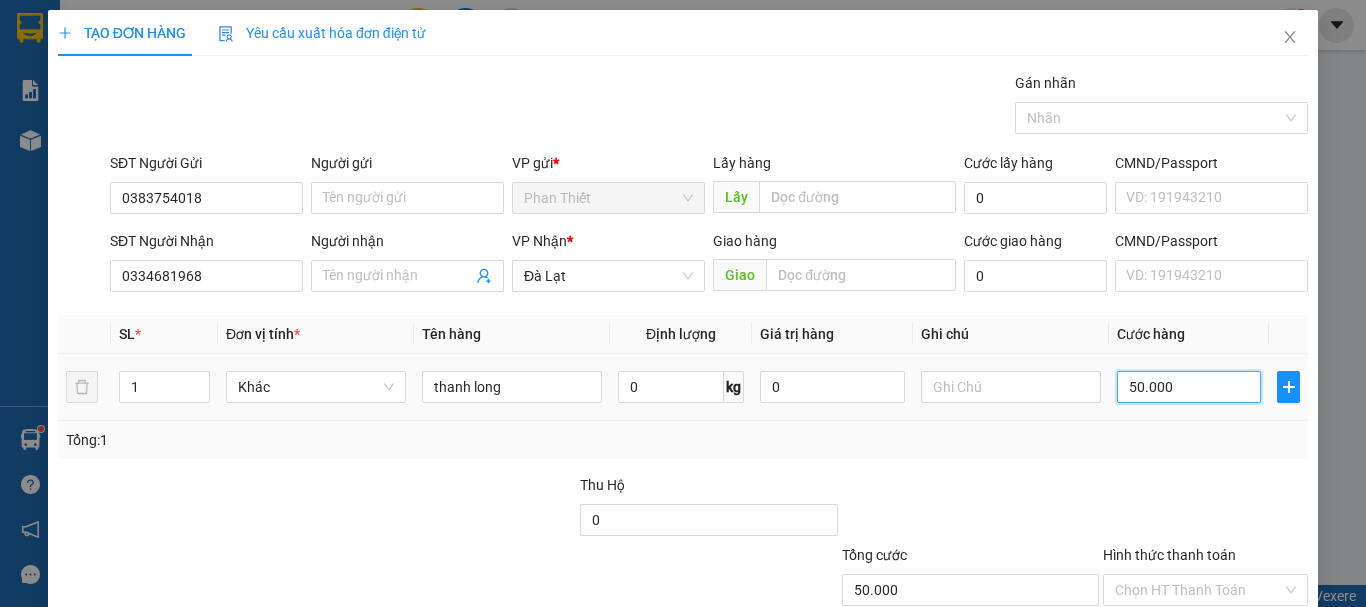 click on "50.000" at bounding box center (1189, 387) 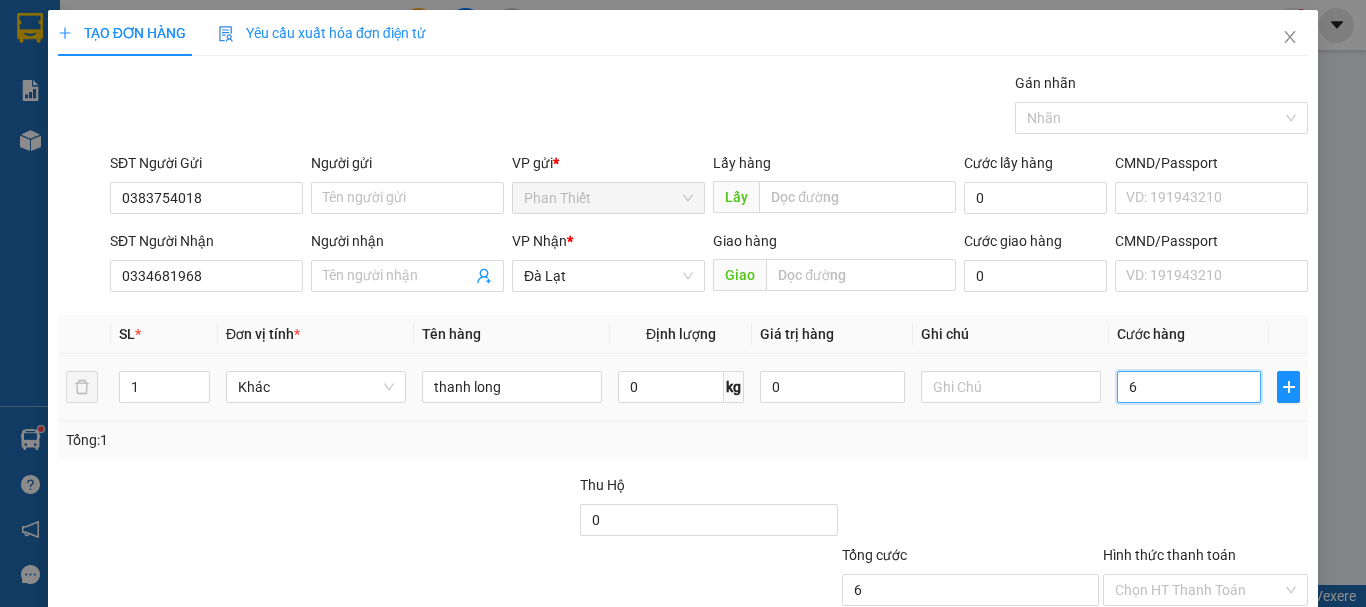 type on "60" 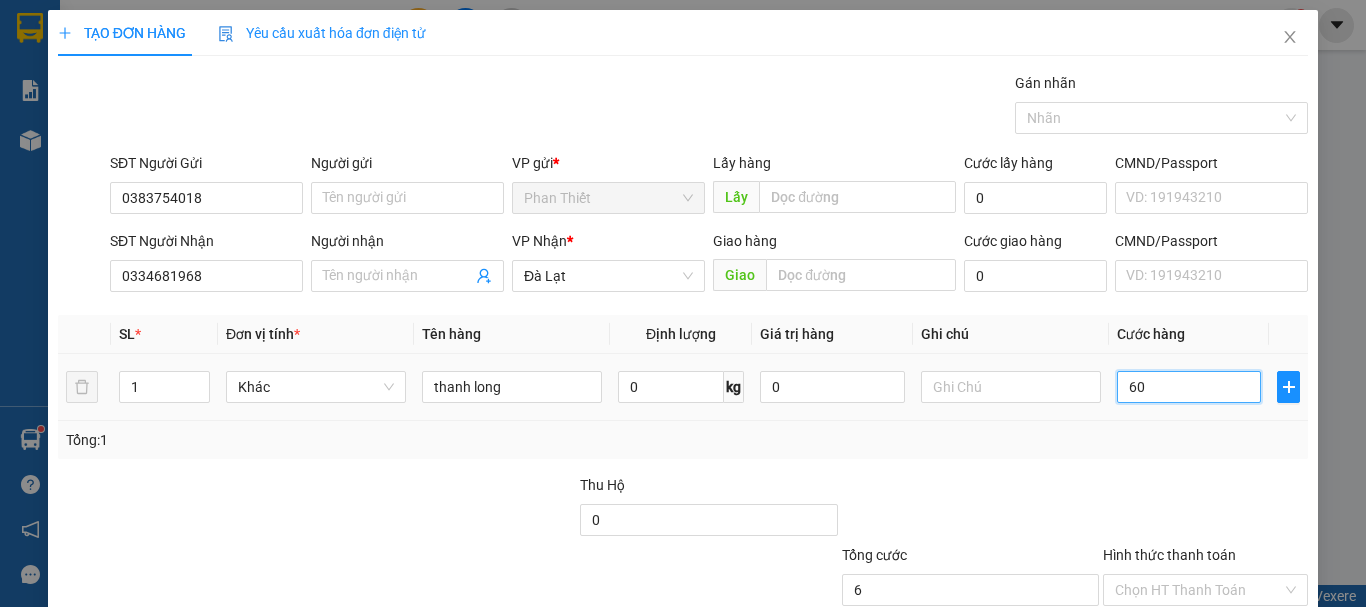 type on "60" 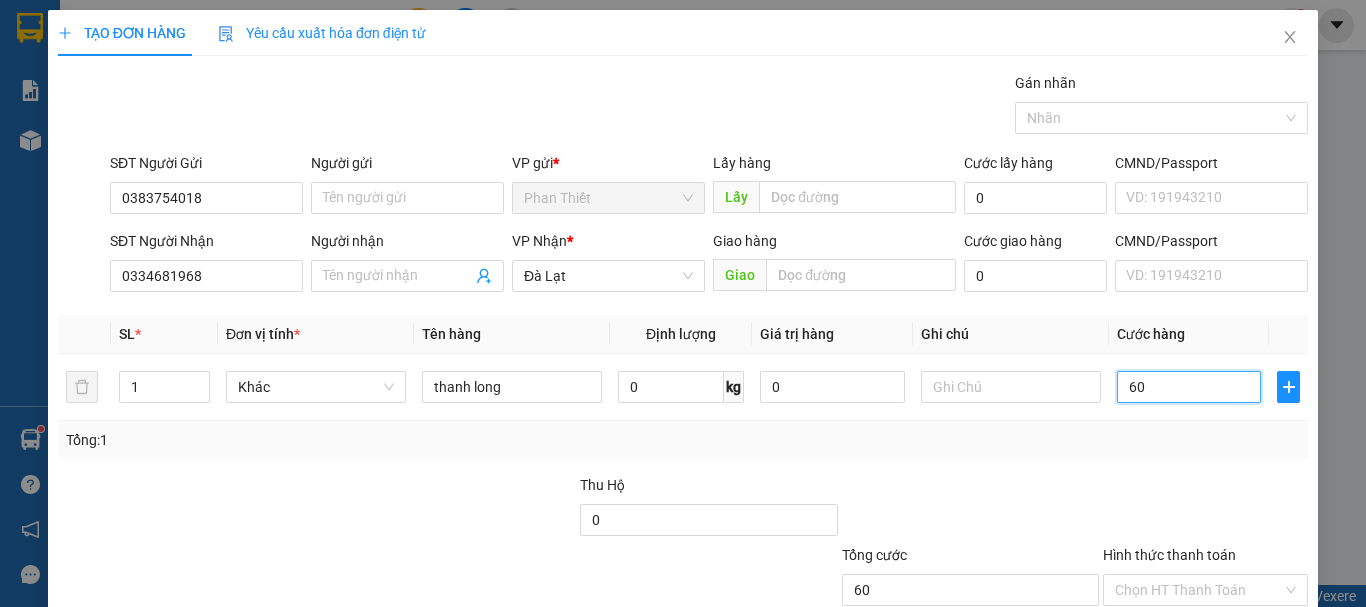 type on "60" 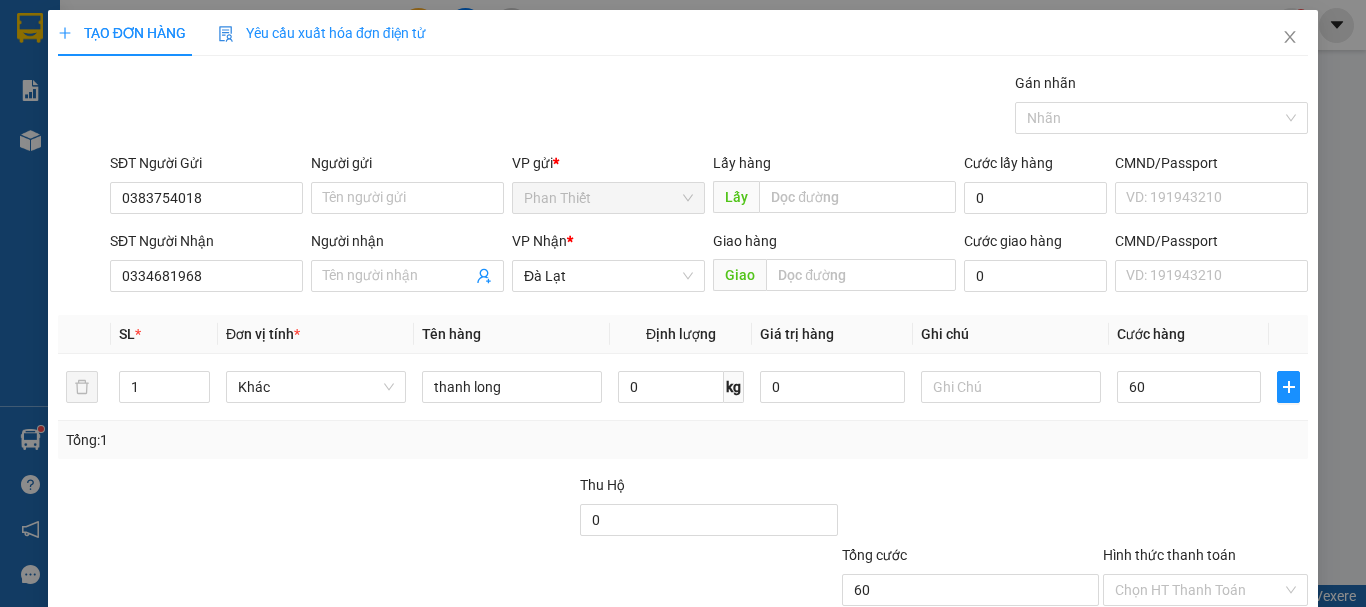 type on "60.000" 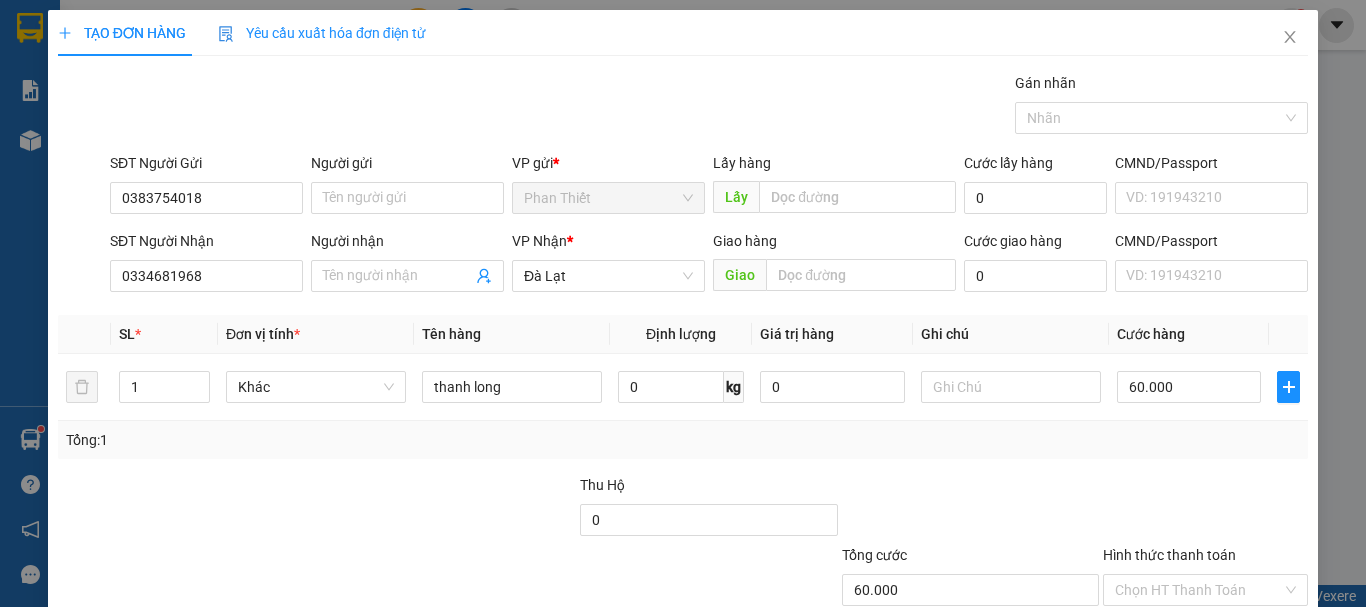 click on "Tổng:  1" at bounding box center (683, 440) 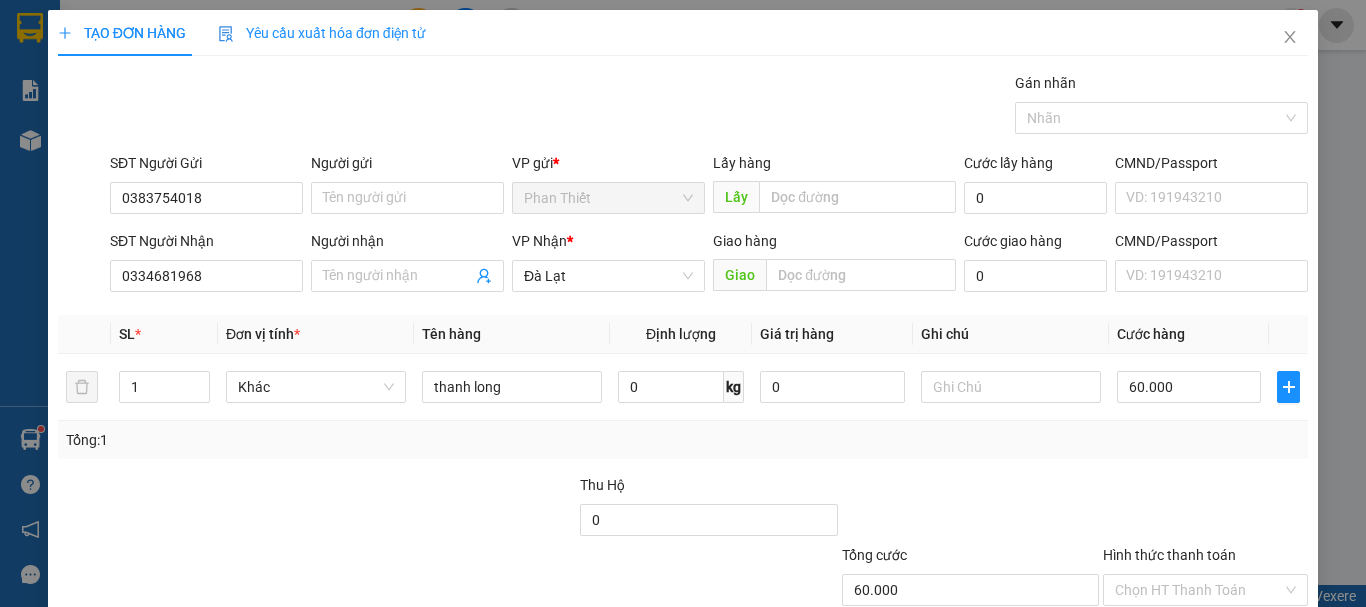 drag, startPoint x: 1213, startPoint y: 552, endPoint x: 948, endPoint y: 401, distance: 305.00165 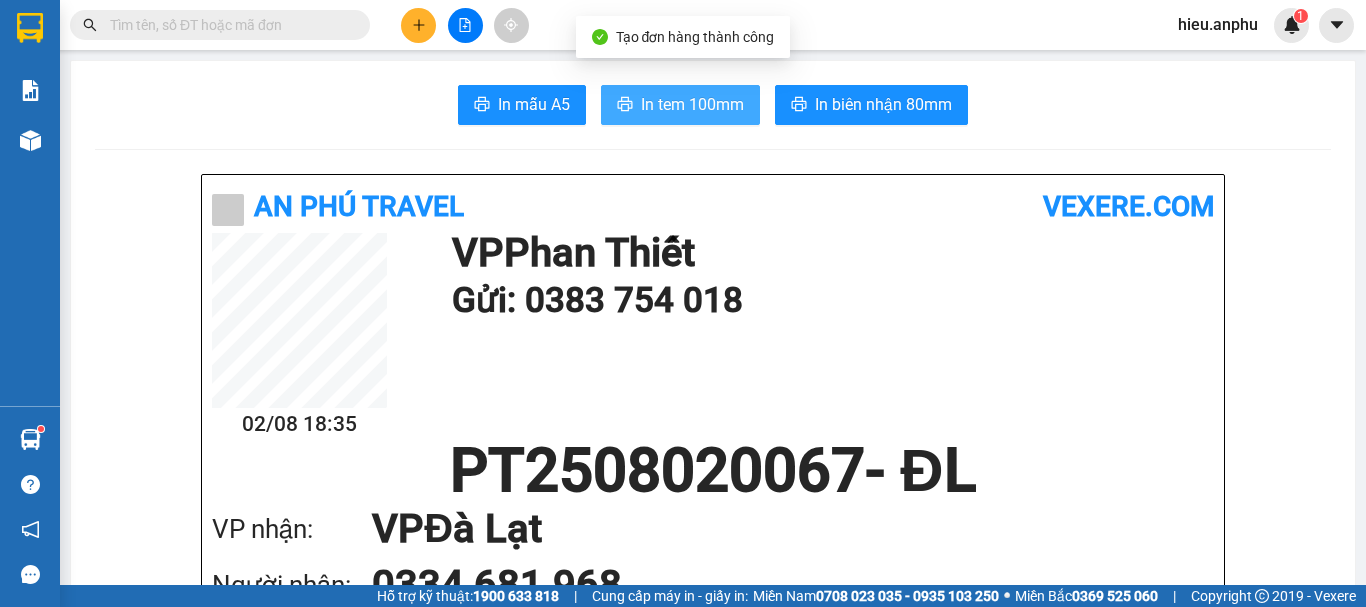 click on "In tem 100mm" at bounding box center [692, 104] 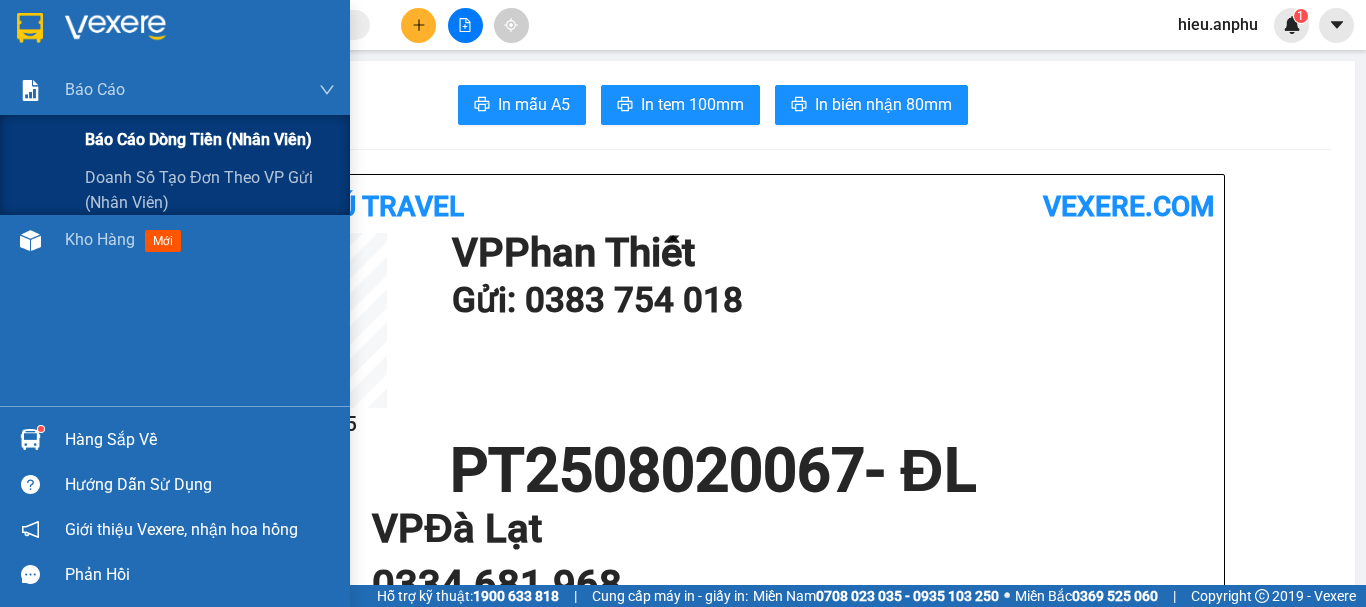 click on "Báo cáo dòng tiền (nhân viên)" at bounding box center (210, 140) 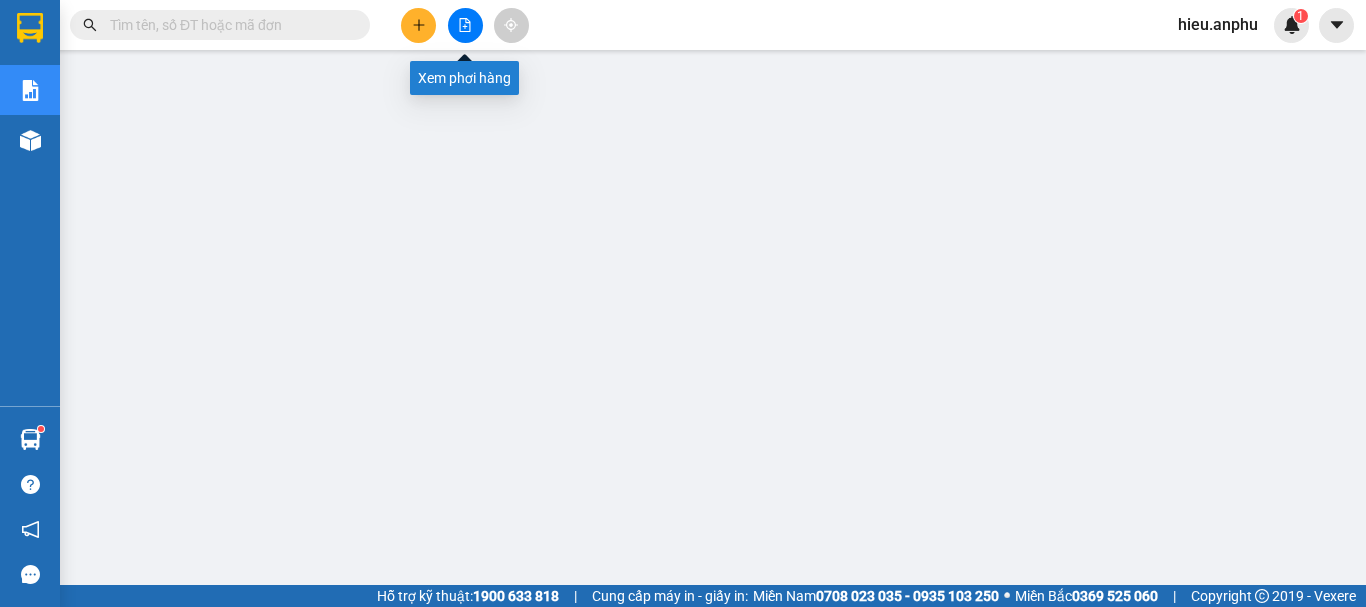 click at bounding box center (465, 25) 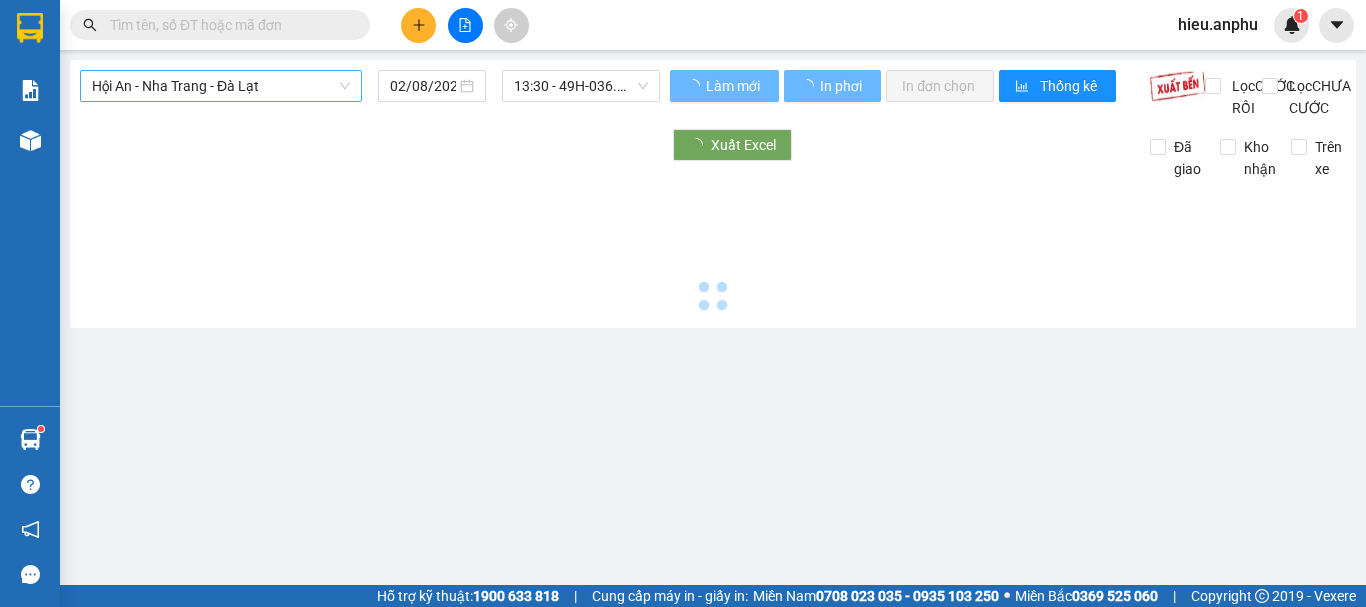 click on "Hội An - Nha Trang - Đà Lạt" at bounding box center (221, 86) 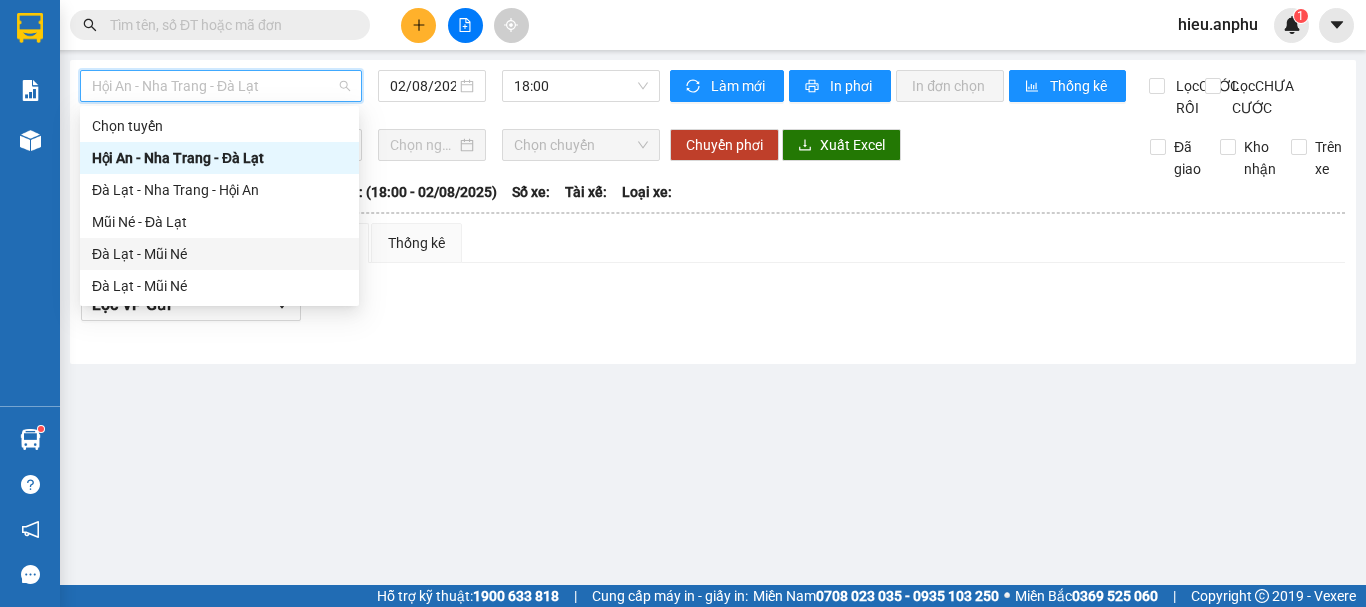 drag, startPoint x: 155, startPoint y: 260, endPoint x: 510, endPoint y: 162, distance: 368.27844 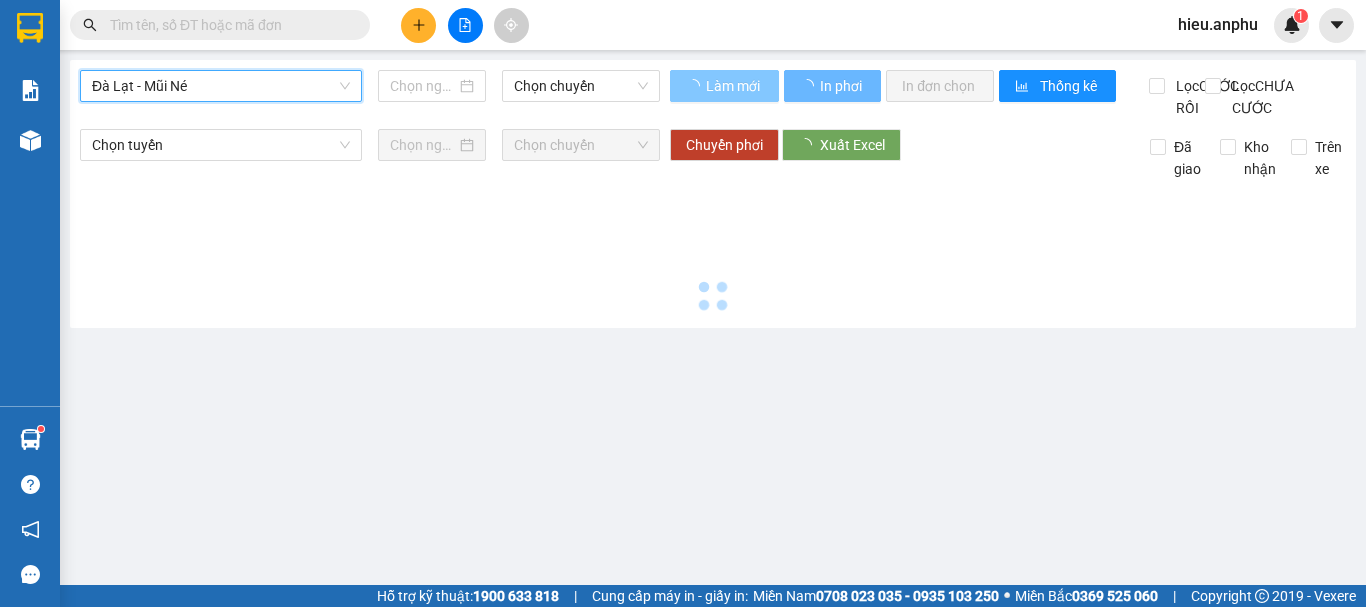 type on "02/08/2025" 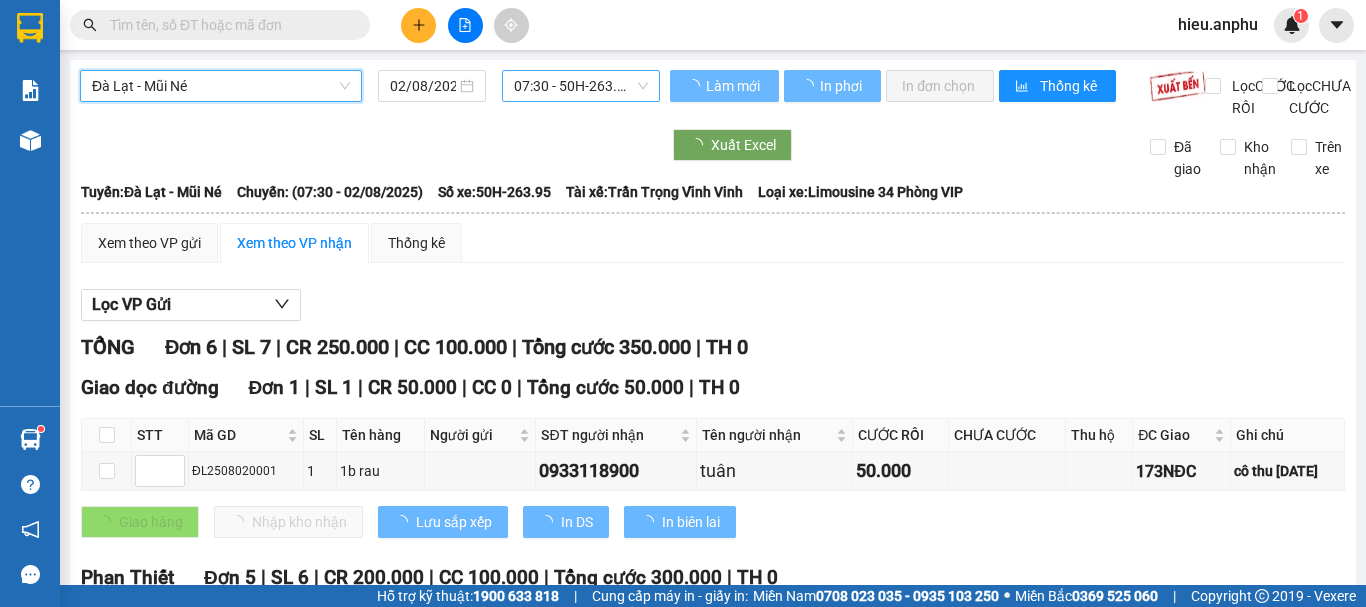 click on "07:30     - 50H-263.95" at bounding box center (581, 86) 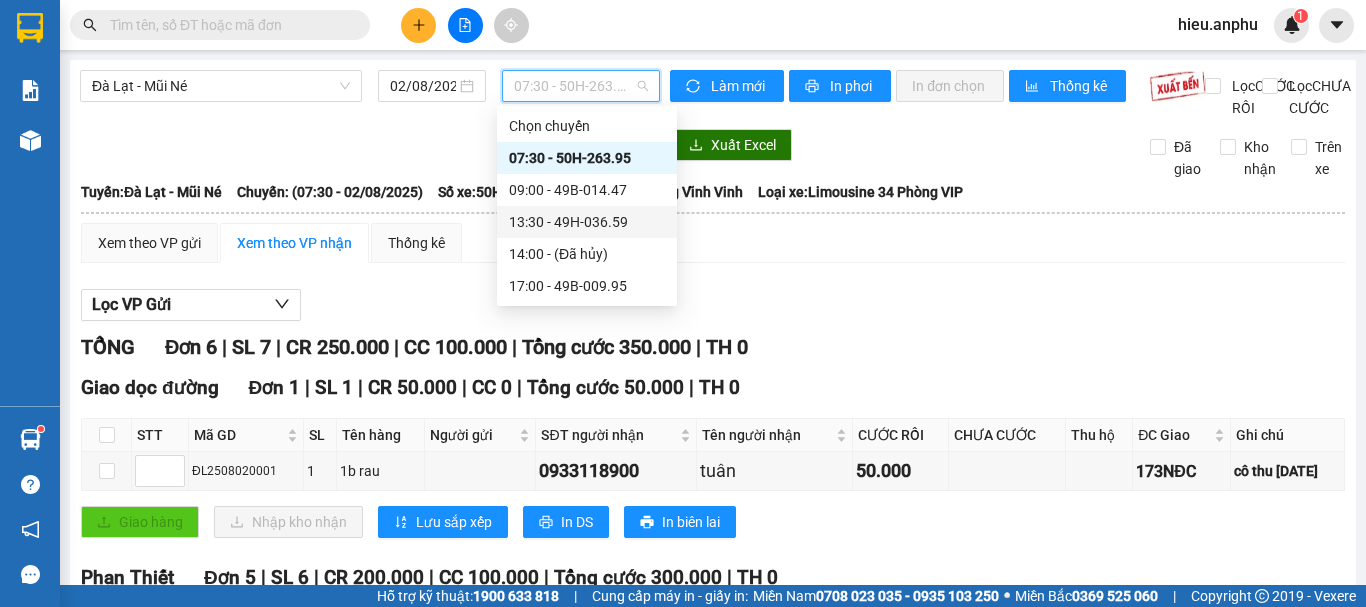 click on "13:30     - 49H-036.59" at bounding box center (587, 222) 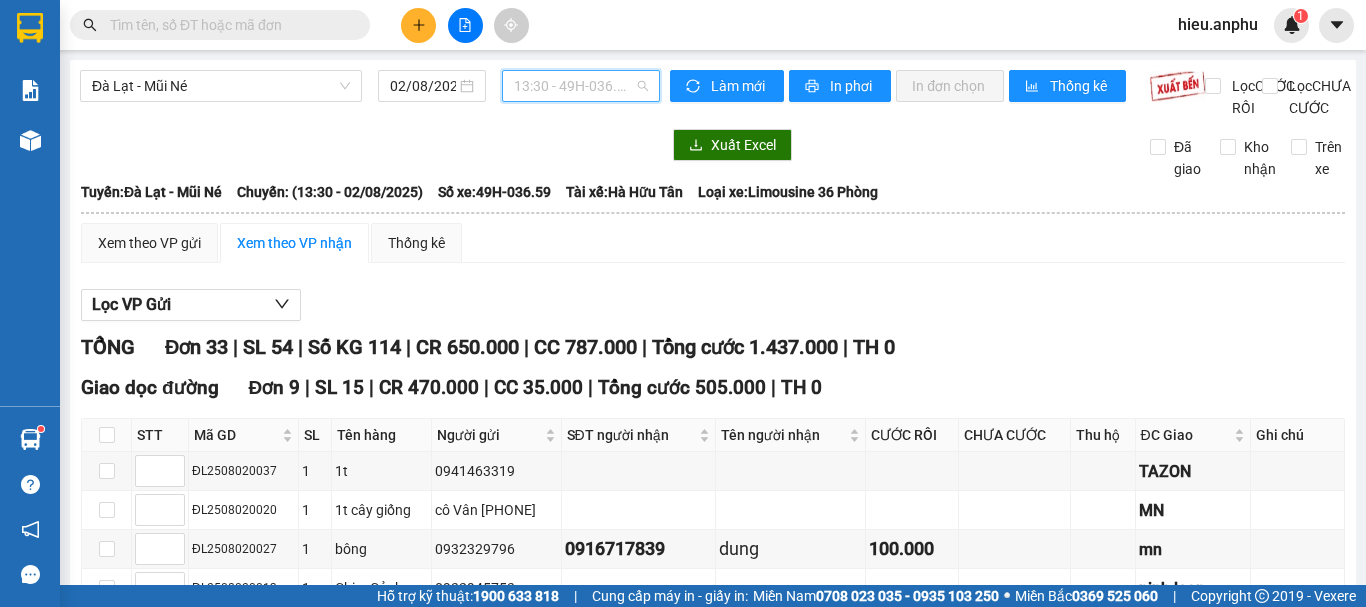 click on "13:30     - 49H-036.59" at bounding box center [581, 86] 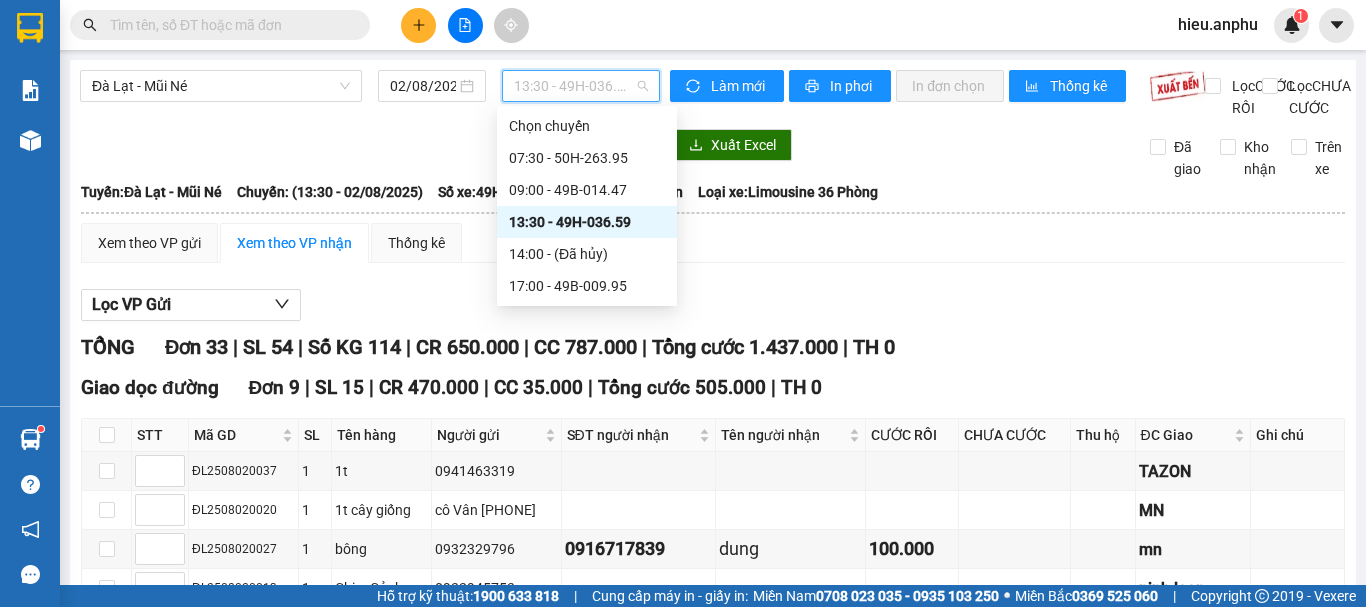 click on "13:30     - 49H-036.59" at bounding box center (587, 222) 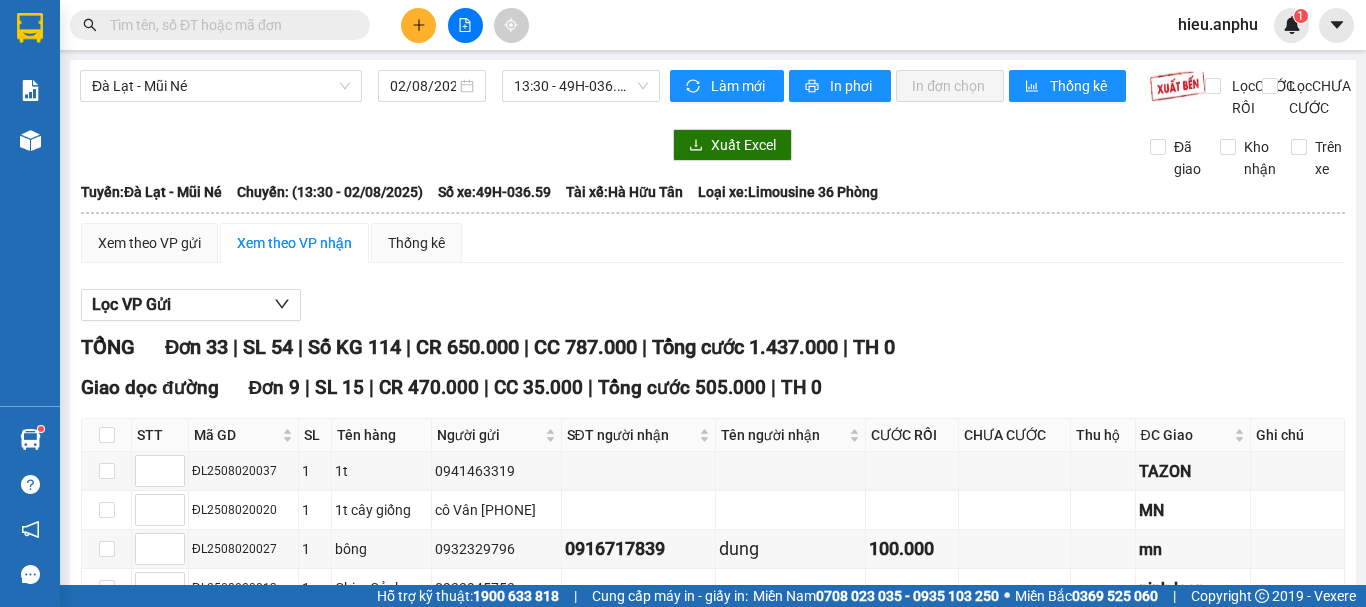 drag, startPoint x: 105, startPoint y: 461, endPoint x: 226, endPoint y: 429, distance: 125.1599 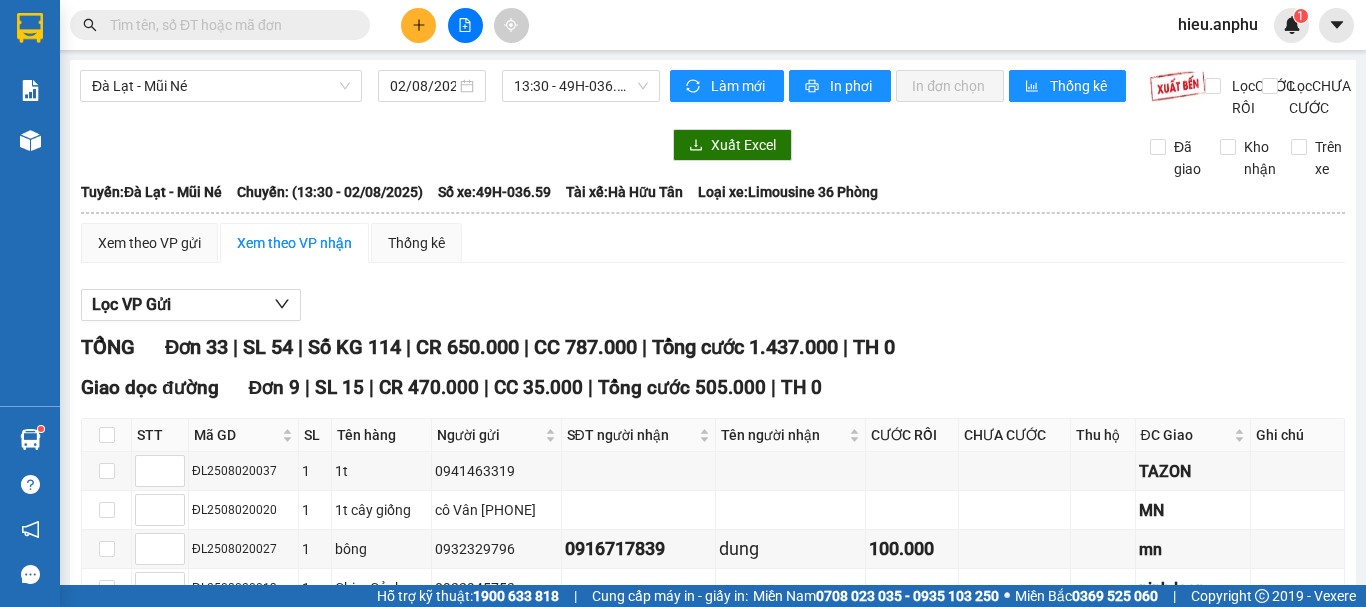 click at bounding box center [107, 937] 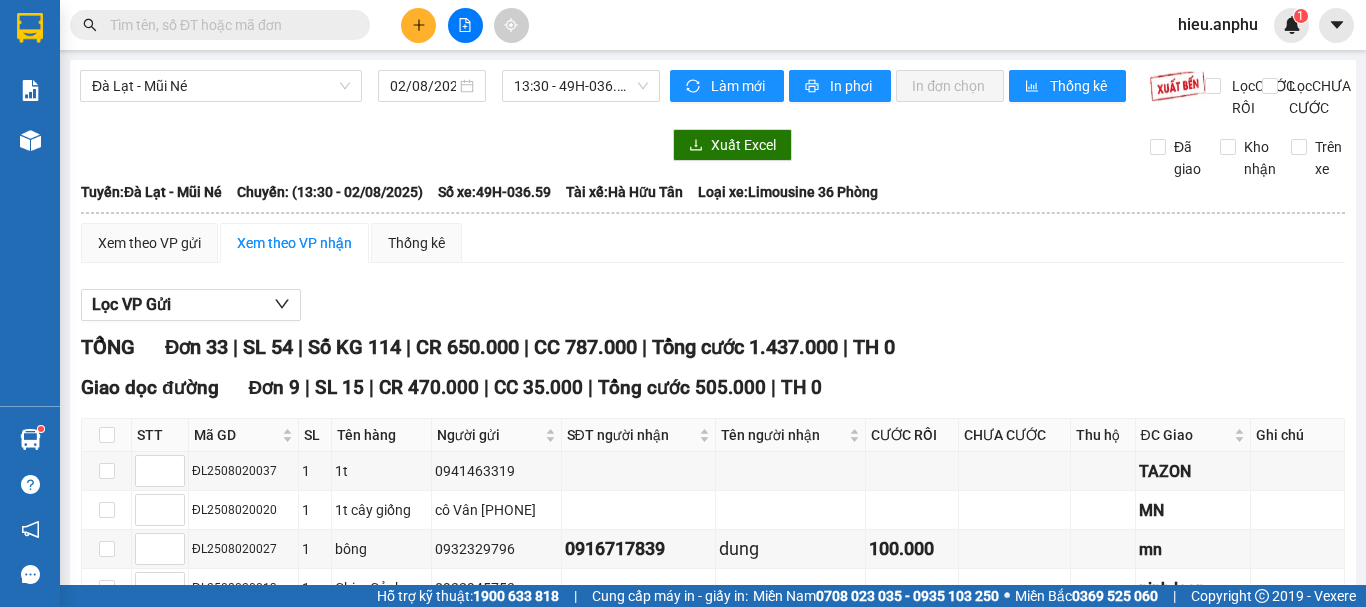 click at bounding box center [228, 25] 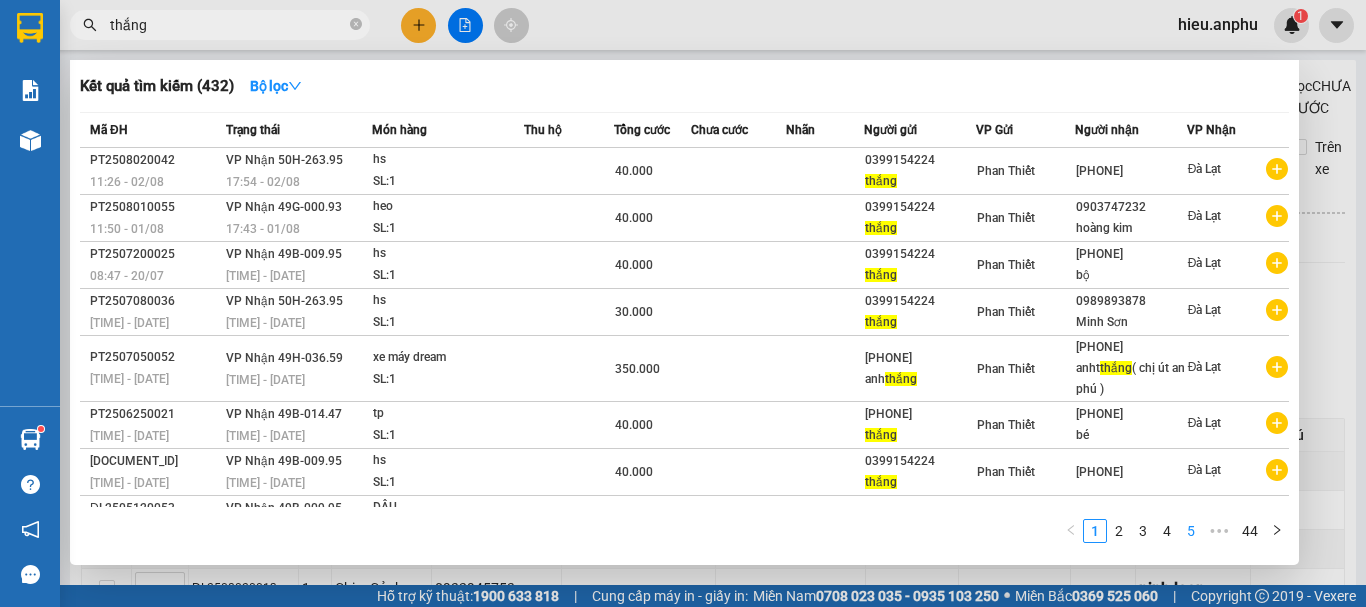 type on "thắng" 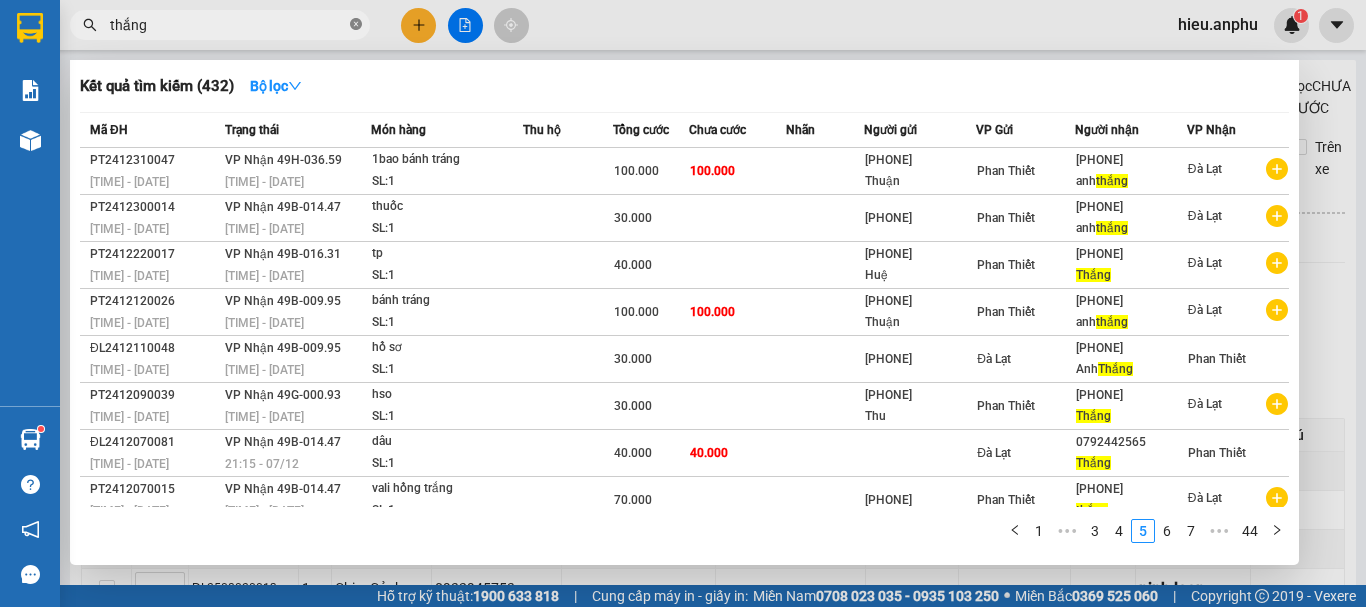 click 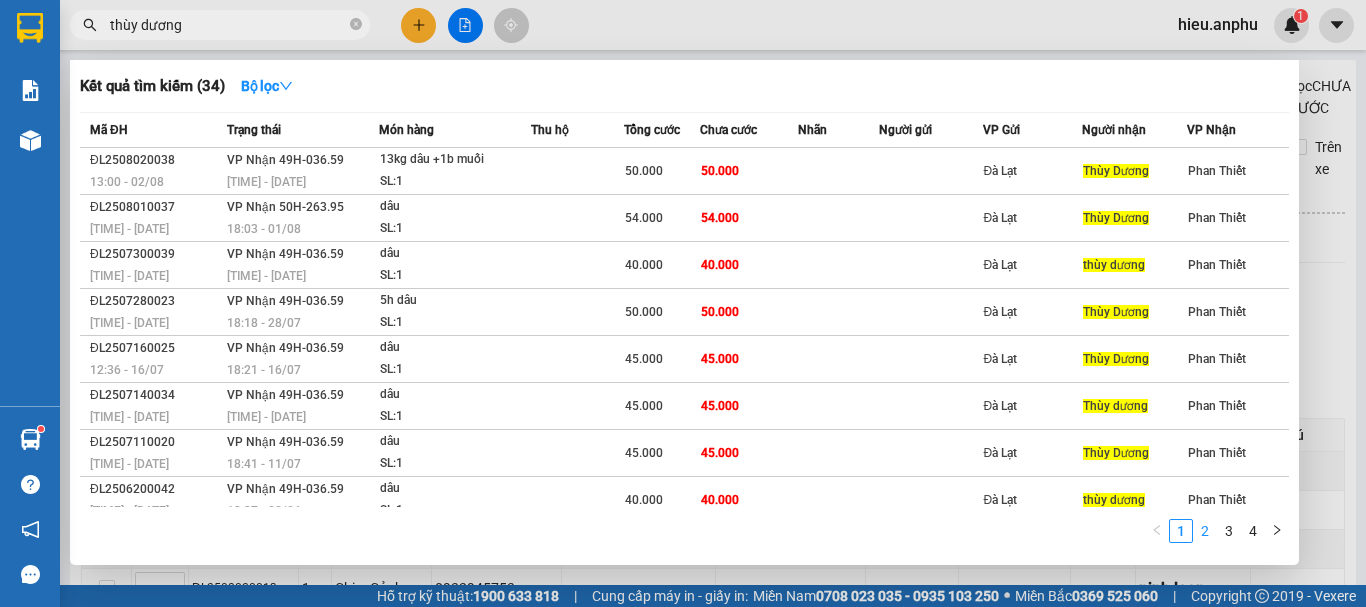 type on "thùy dương" 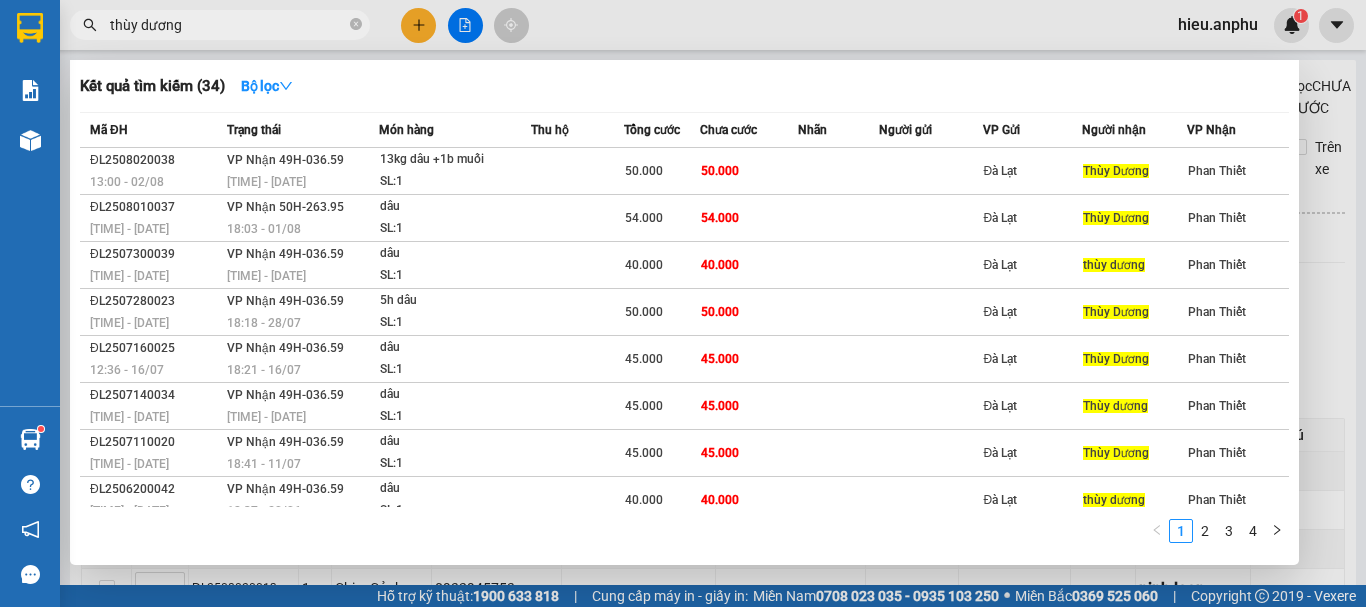 click on "2" at bounding box center [1205, 531] 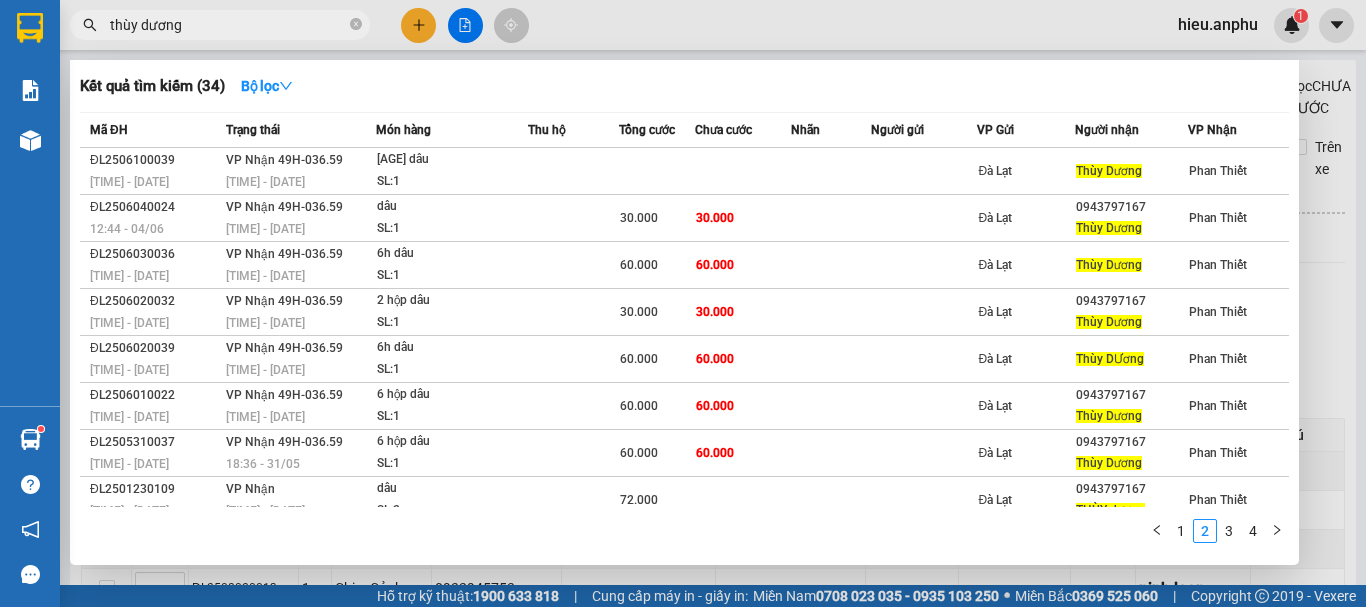click on "thùy dương" at bounding box center (220, 25) 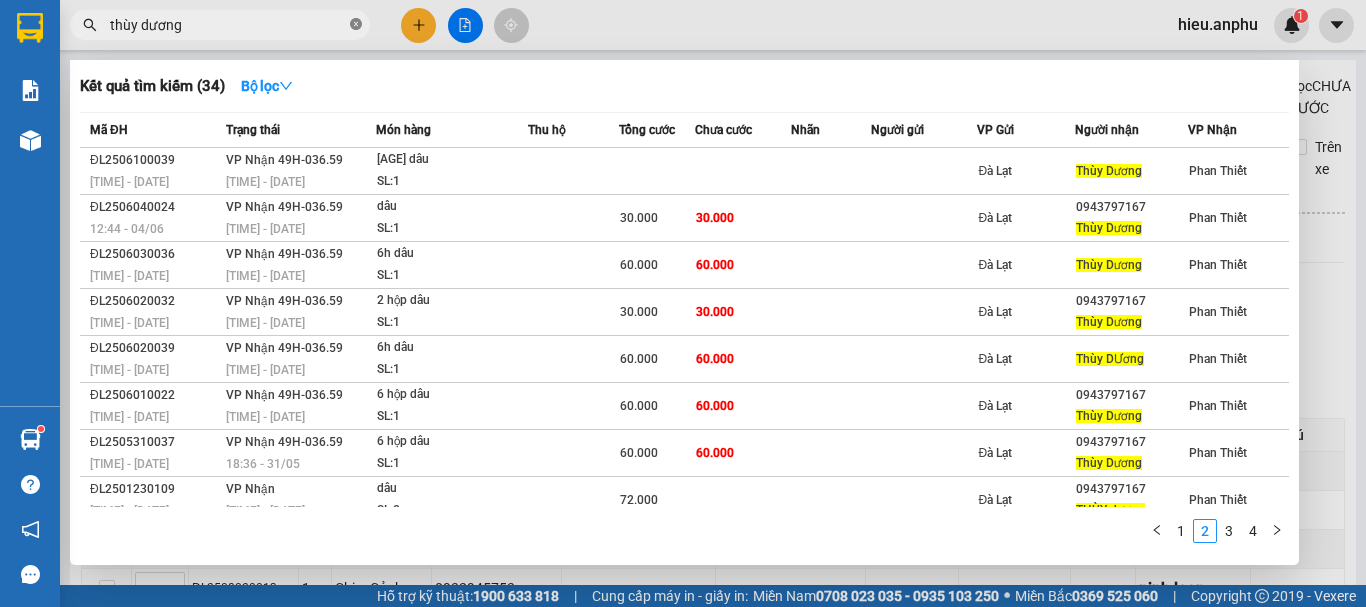 click 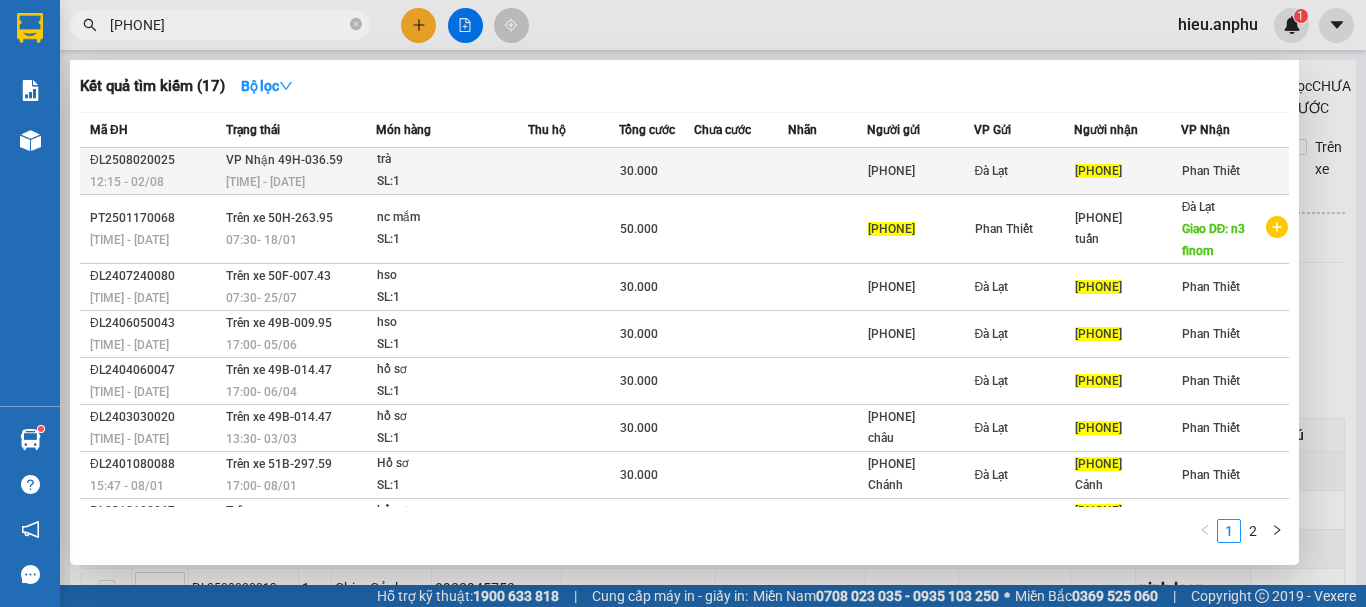 type on "[PHONE]" 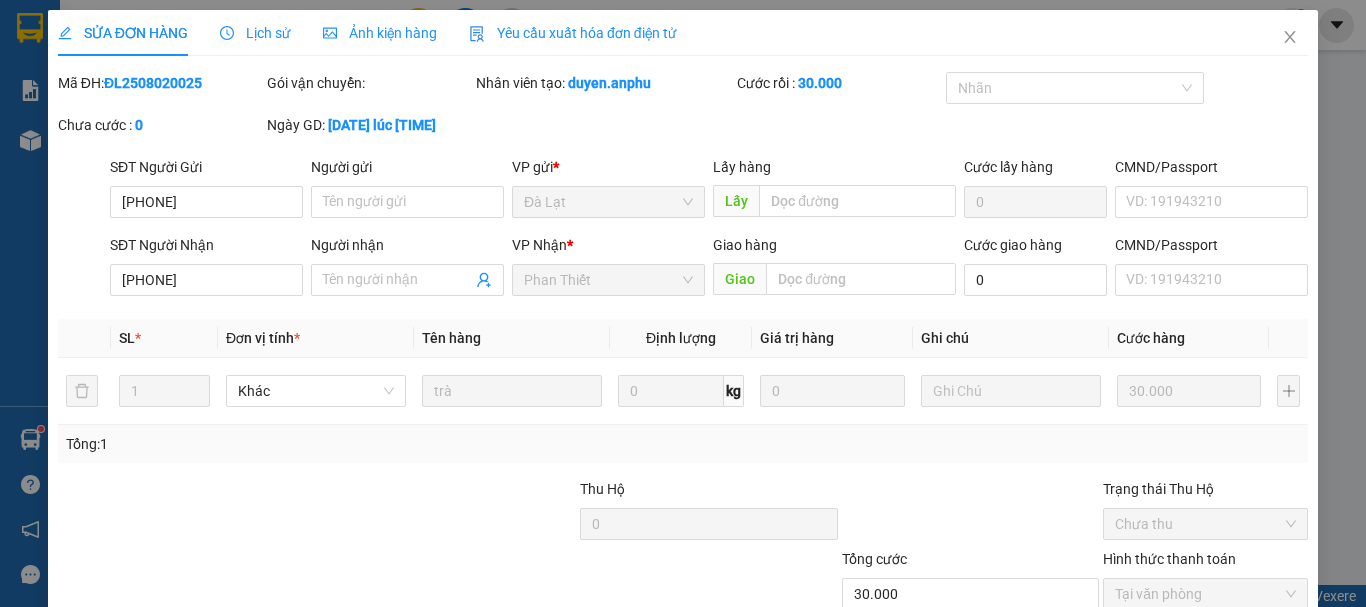 type on "[PHONE]" 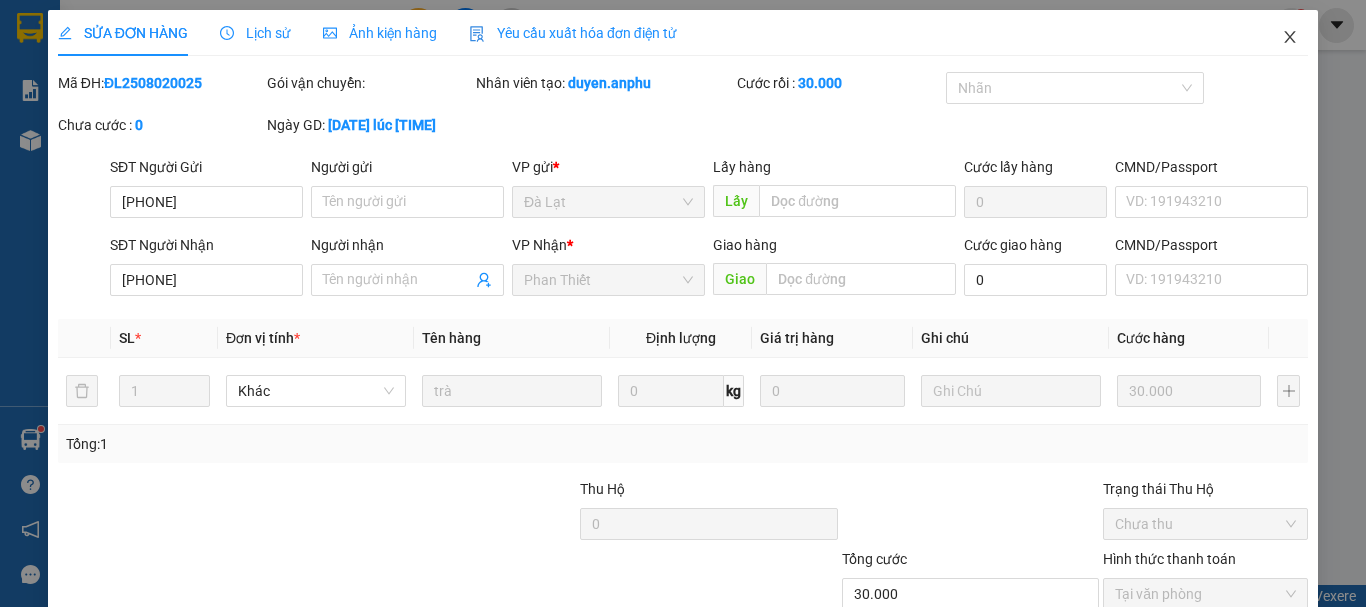 click at bounding box center (1290, 38) 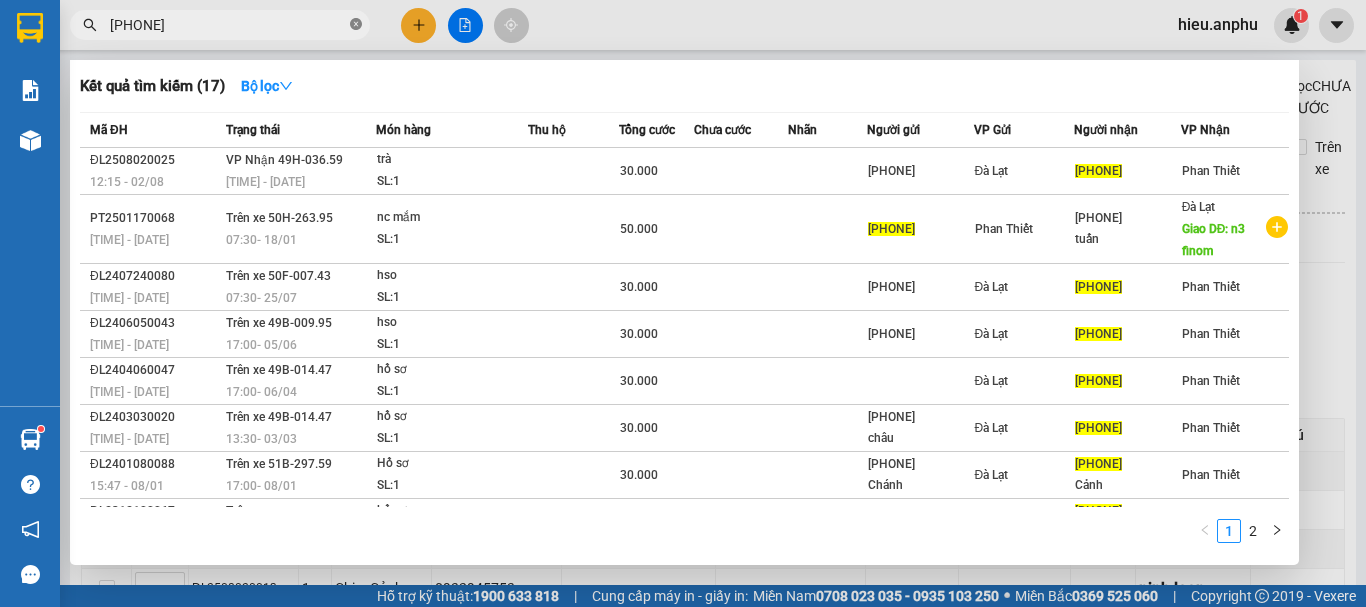 click 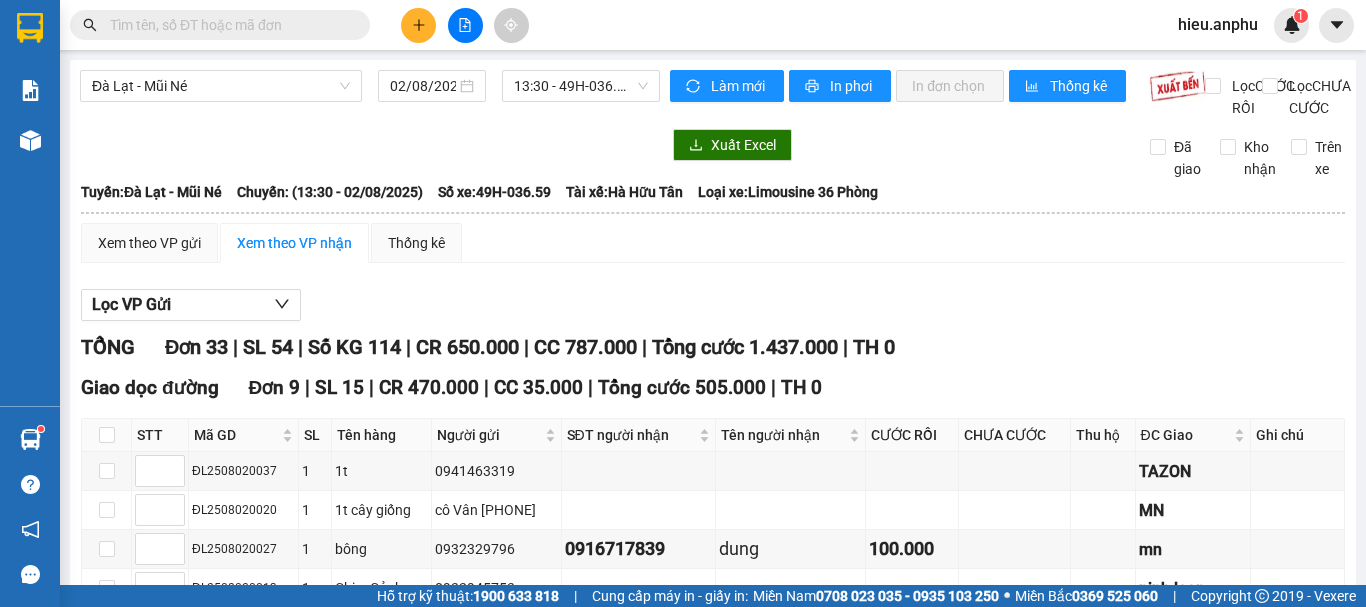 click at bounding box center (418, 25) 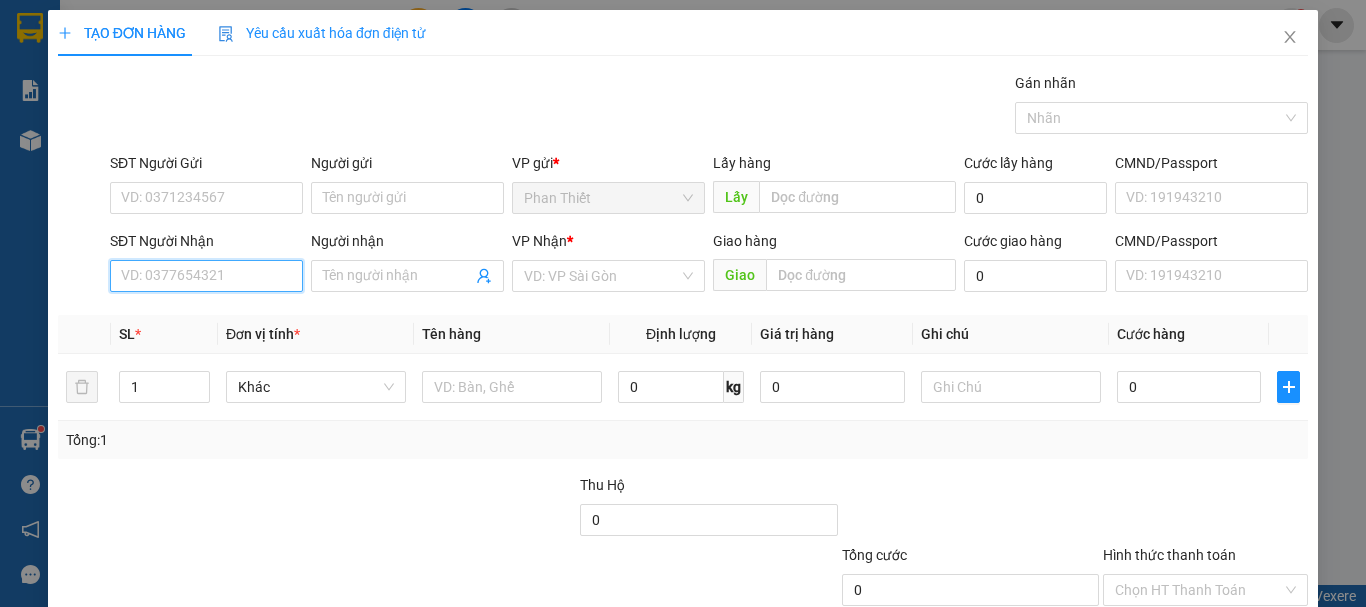 click on "SĐT Người Nhận" at bounding box center [206, 276] 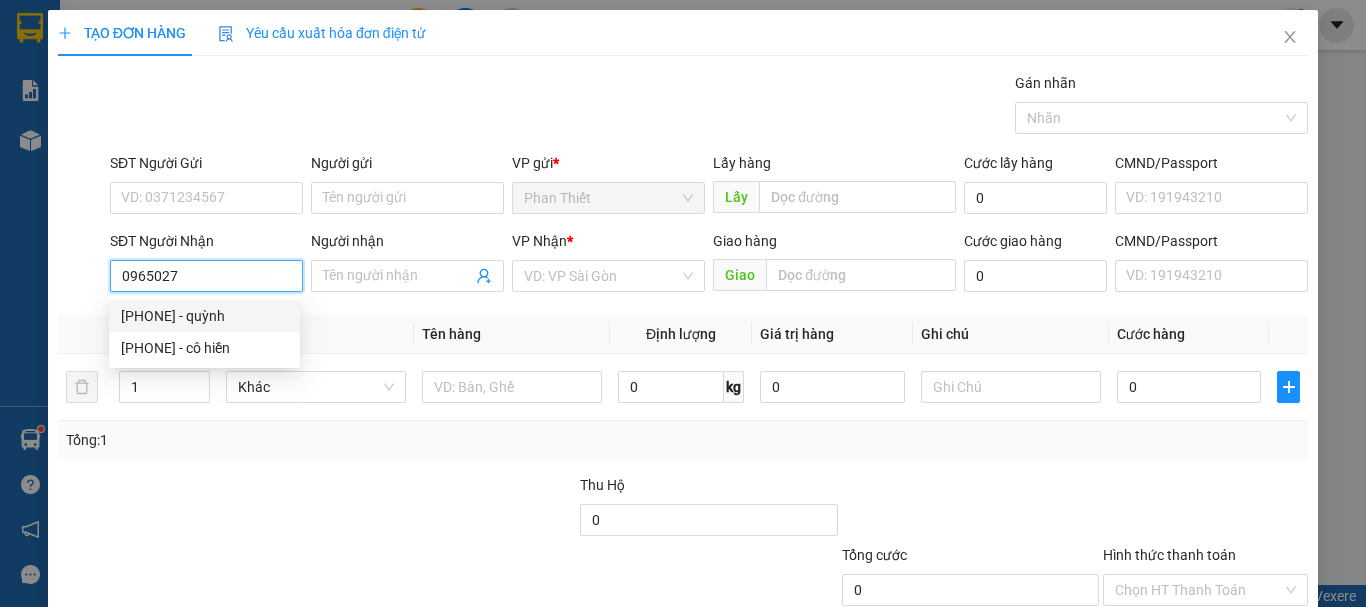click on "[PHONE] - quỳnh" at bounding box center (204, 316) 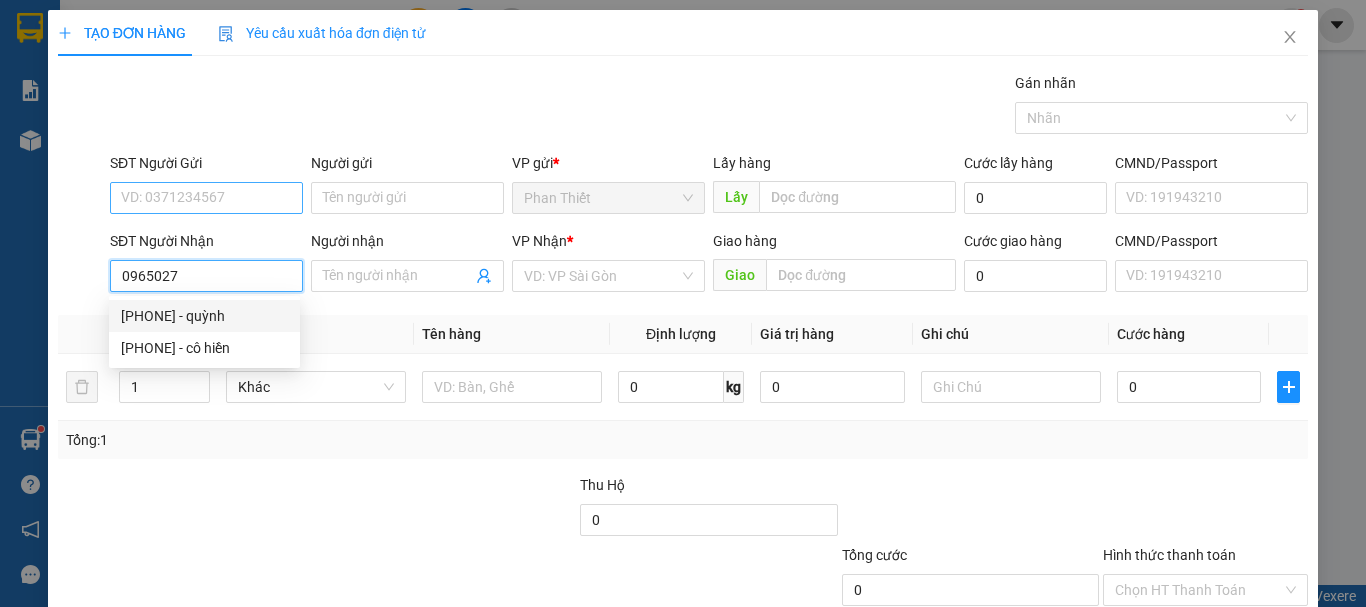 type on "0965027422" 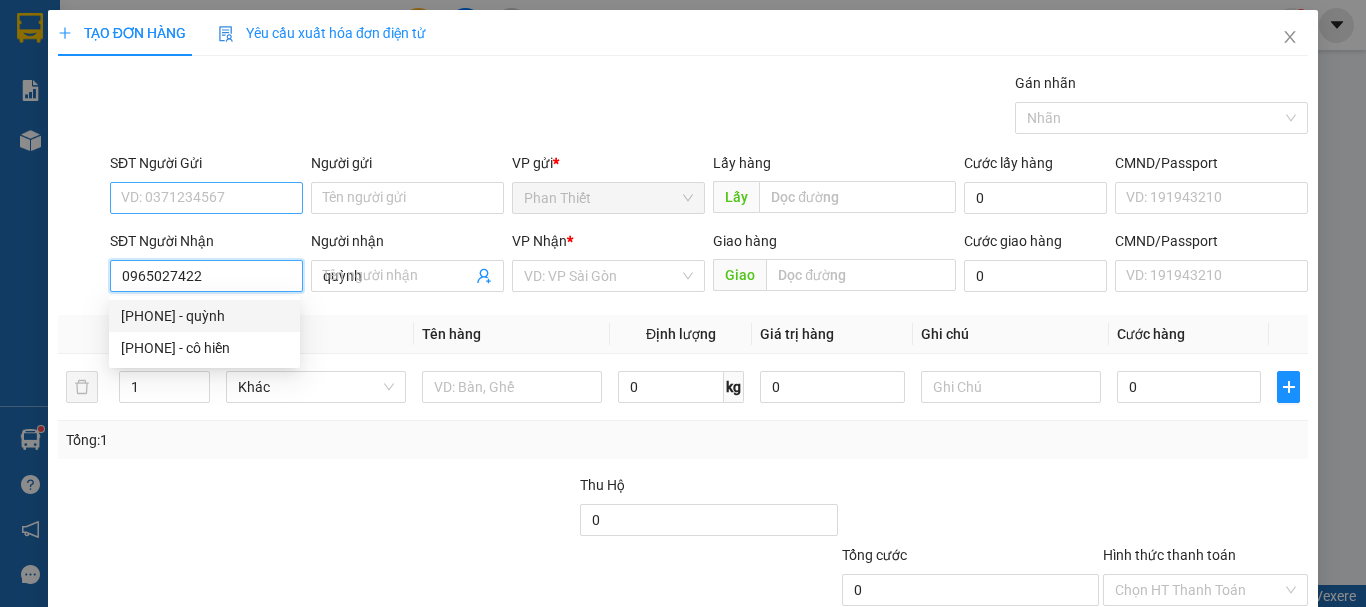 type on "30.000" 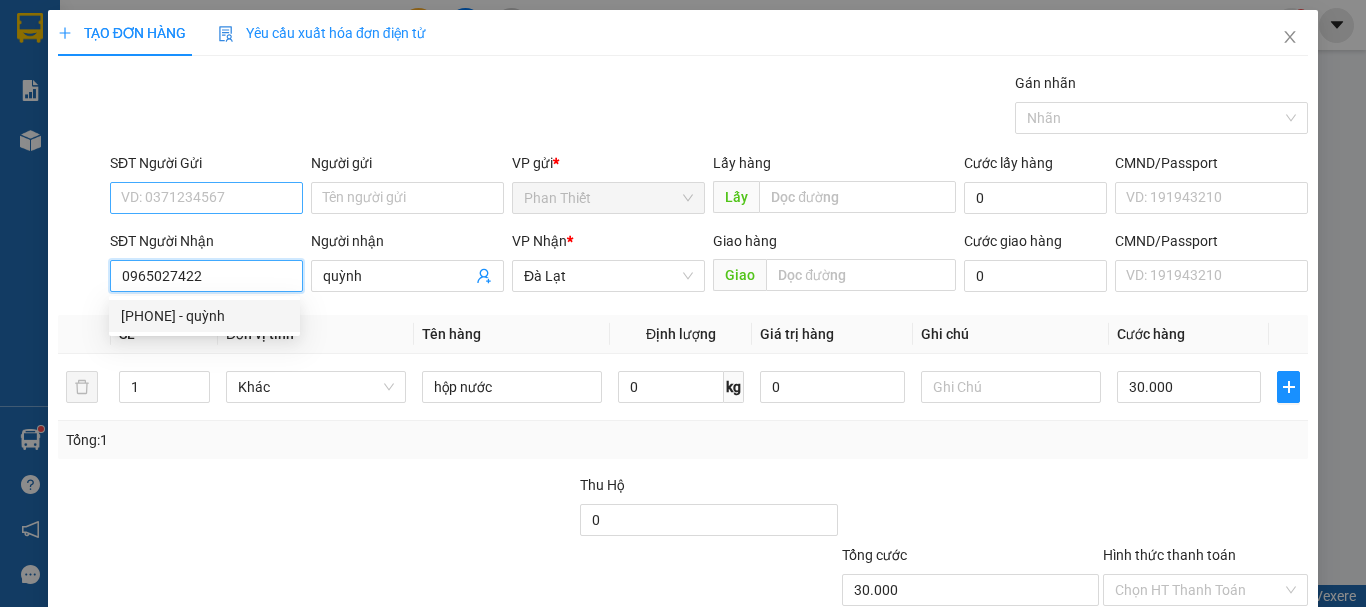 type on "0965027422" 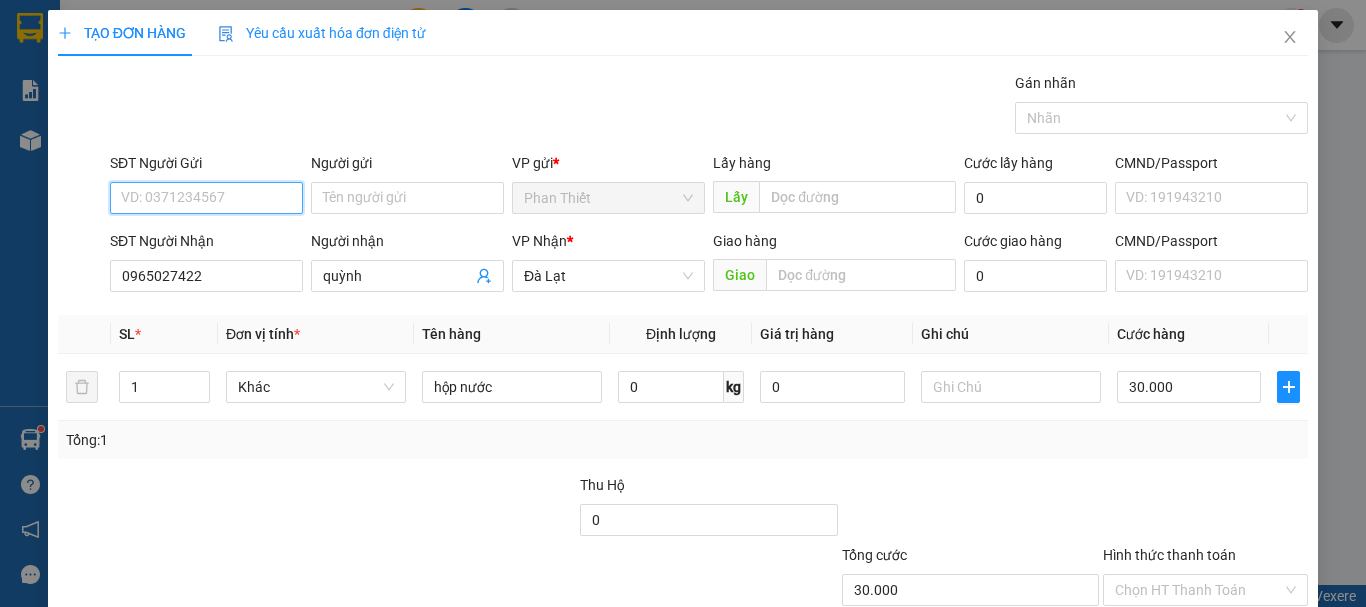 click on "SĐT Người Gửi" at bounding box center [206, 198] 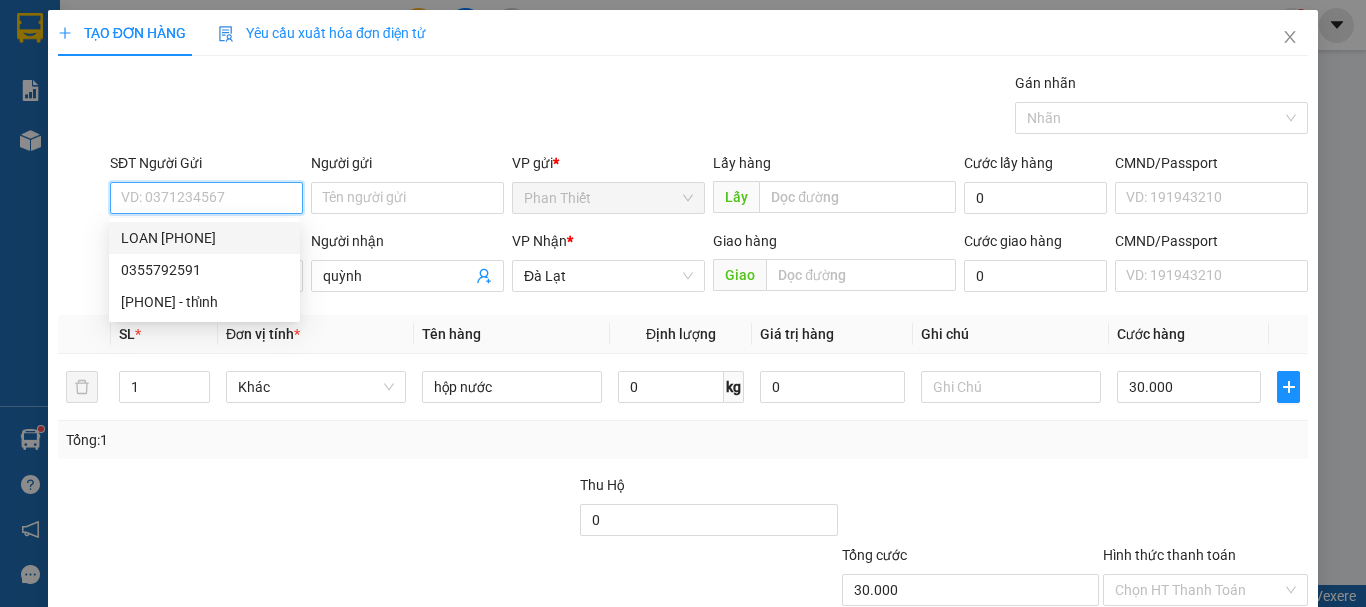 click on "LOAN [PHONE]" at bounding box center (204, 238) 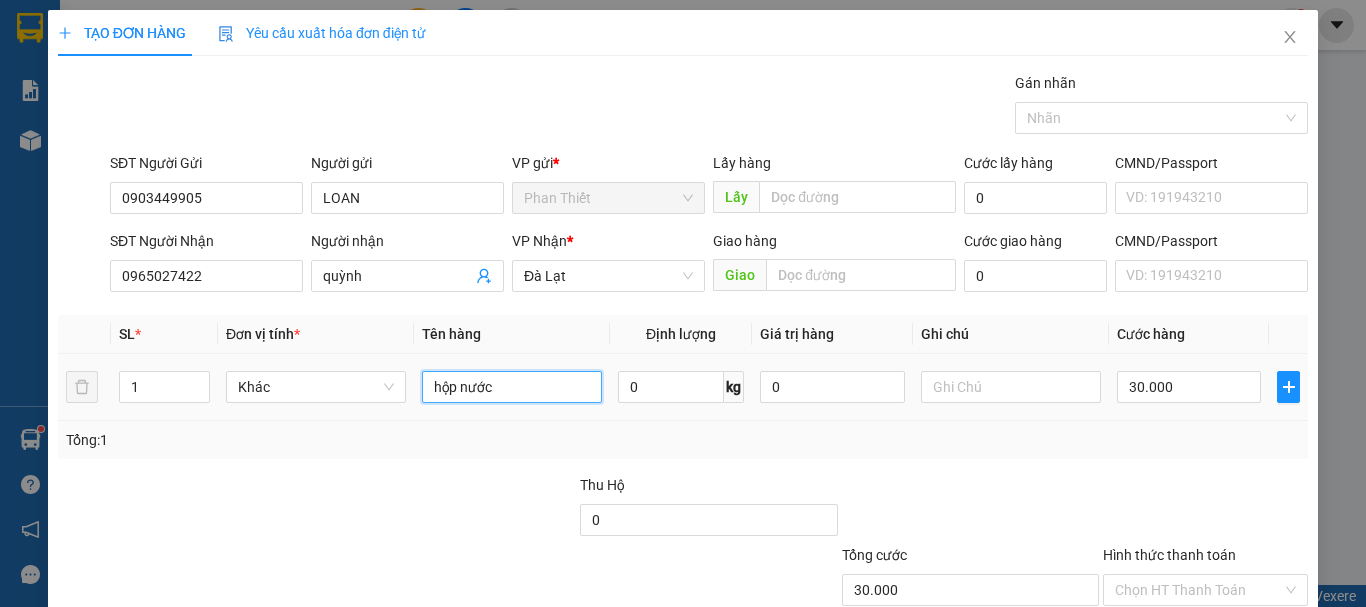 drag, startPoint x: 524, startPoint y: 380, endPoint x: 410, endPoint y: 407, distance: 117.15375 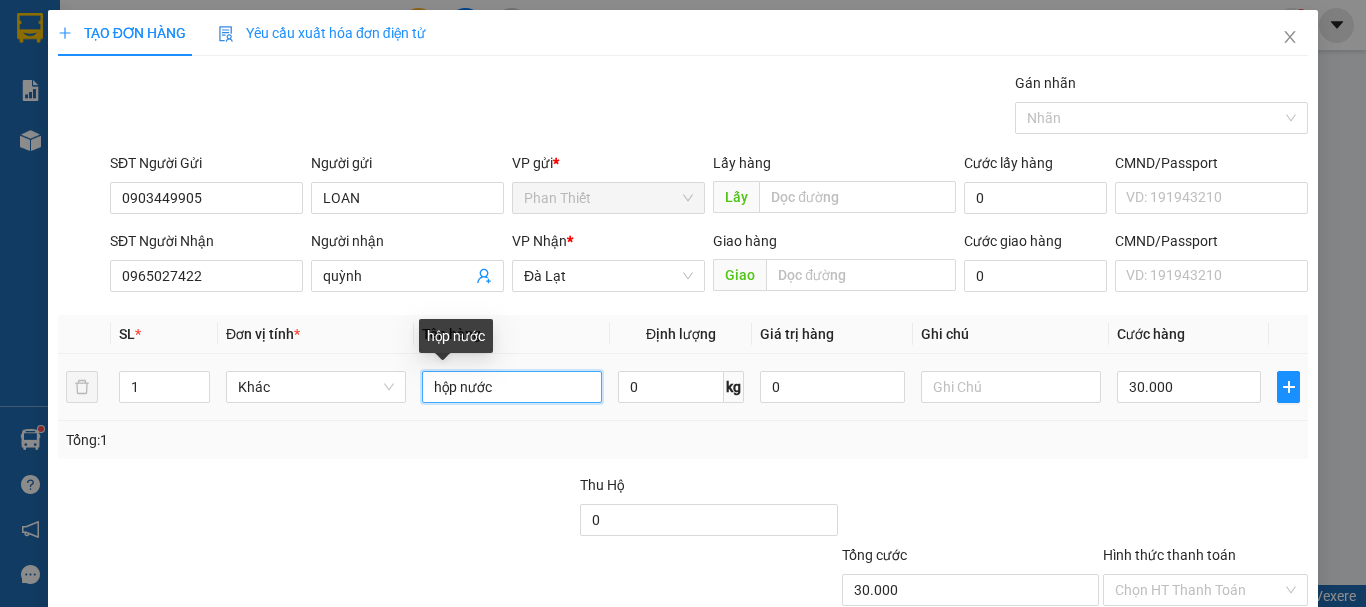 click on "hộp nước" at bounding box center (512, 387) 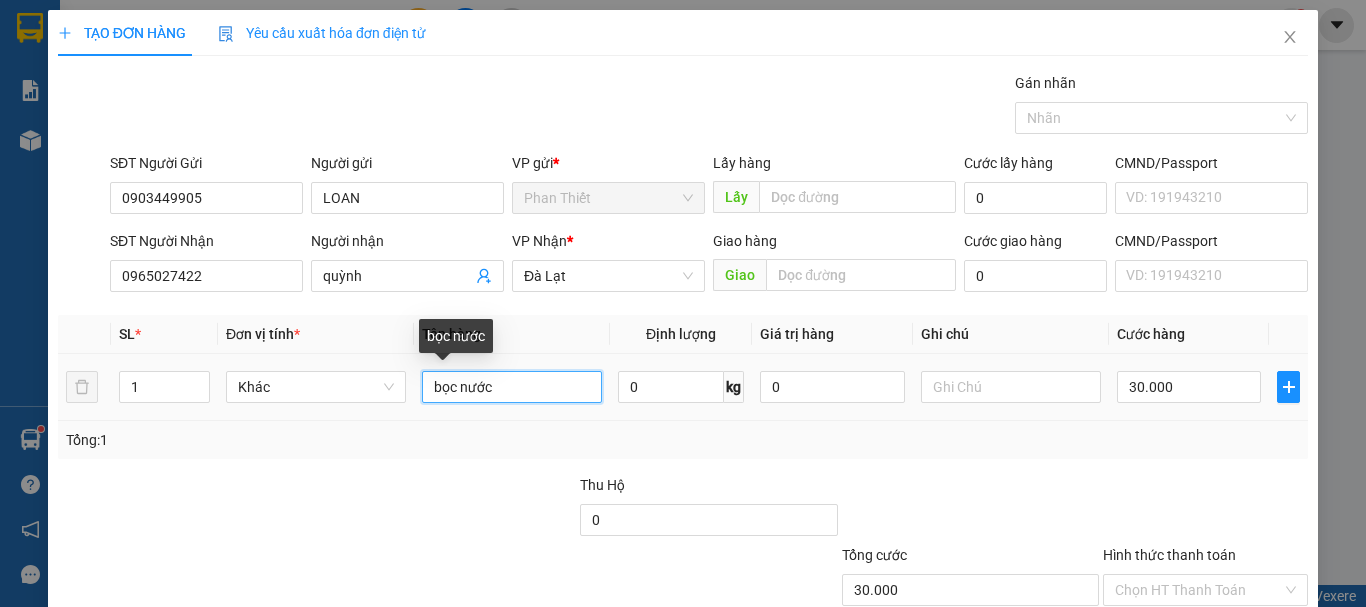 click on "bọc nước" at bounding box center (512, 387) 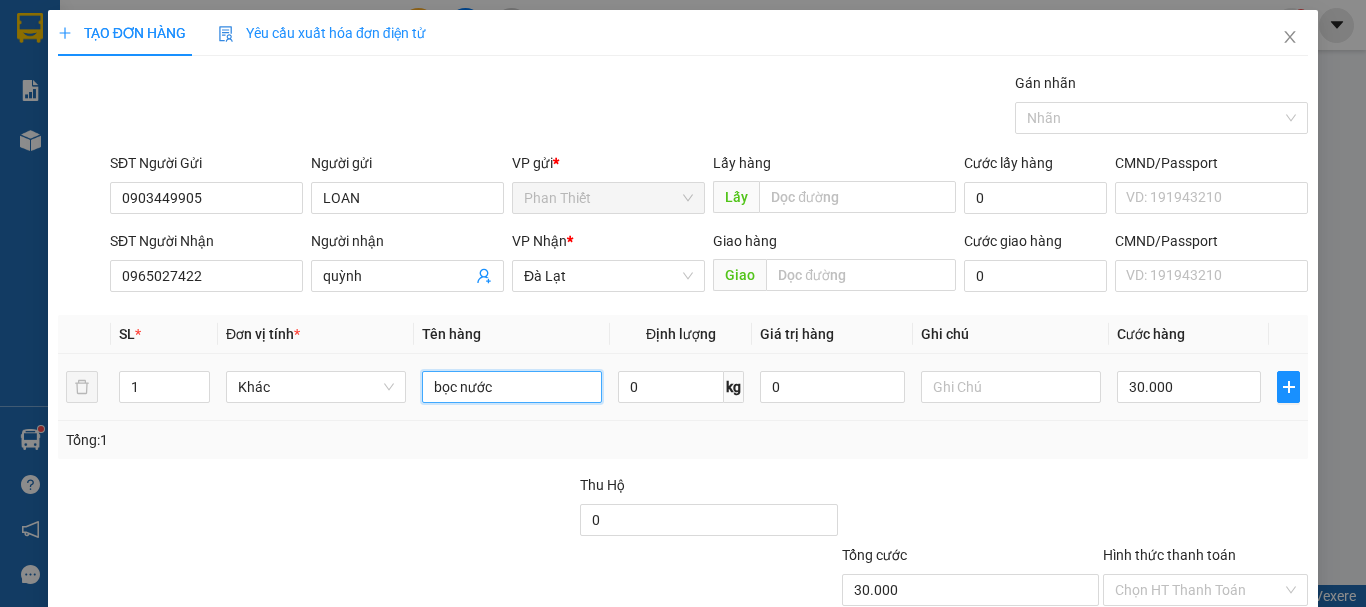 type on "bọc nước" 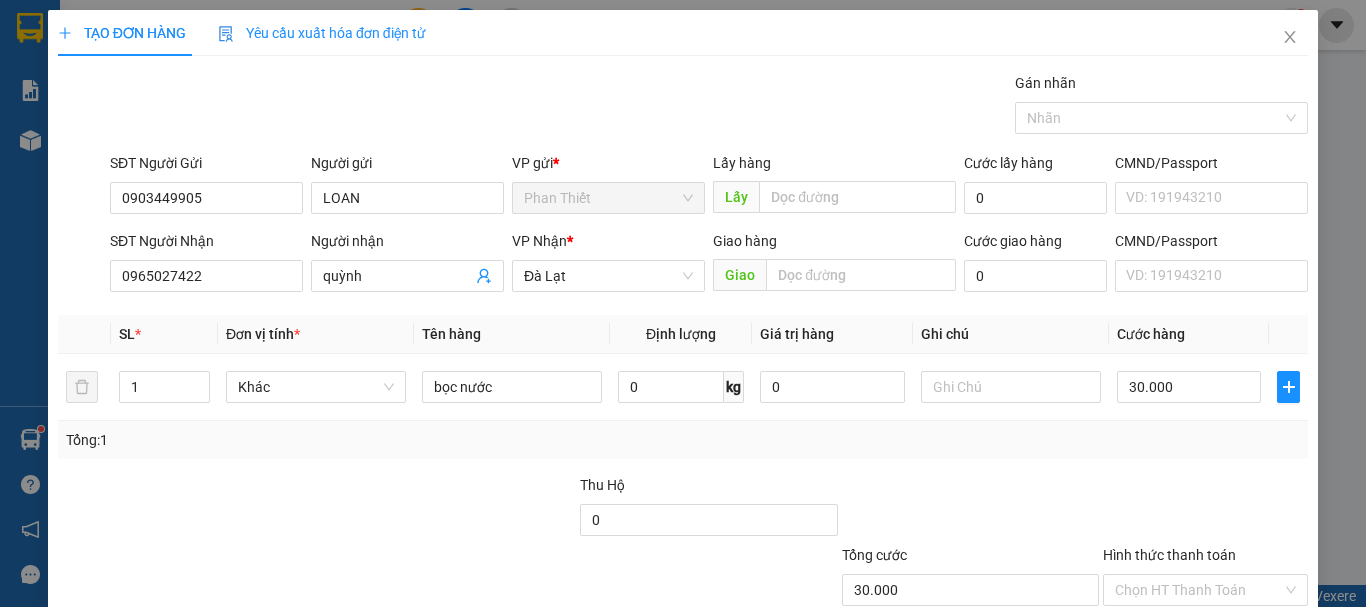 click on "Tổng:  1" at bounding box center [683, 440] 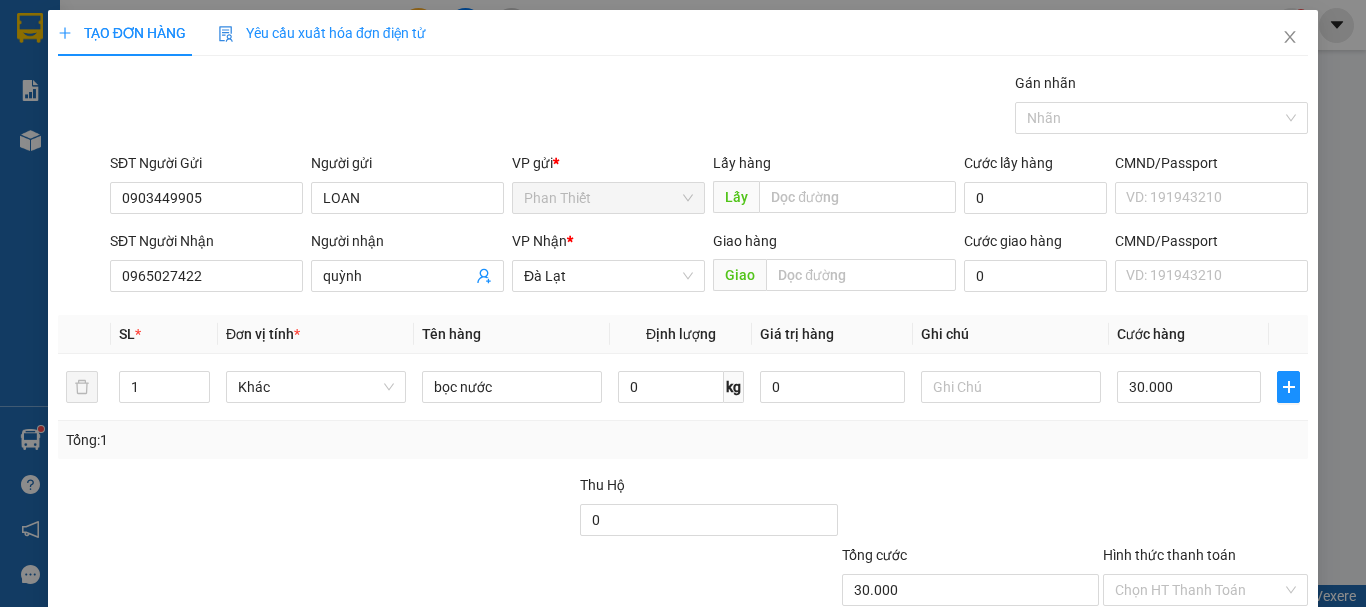 click at bounding box center (1205, 509) 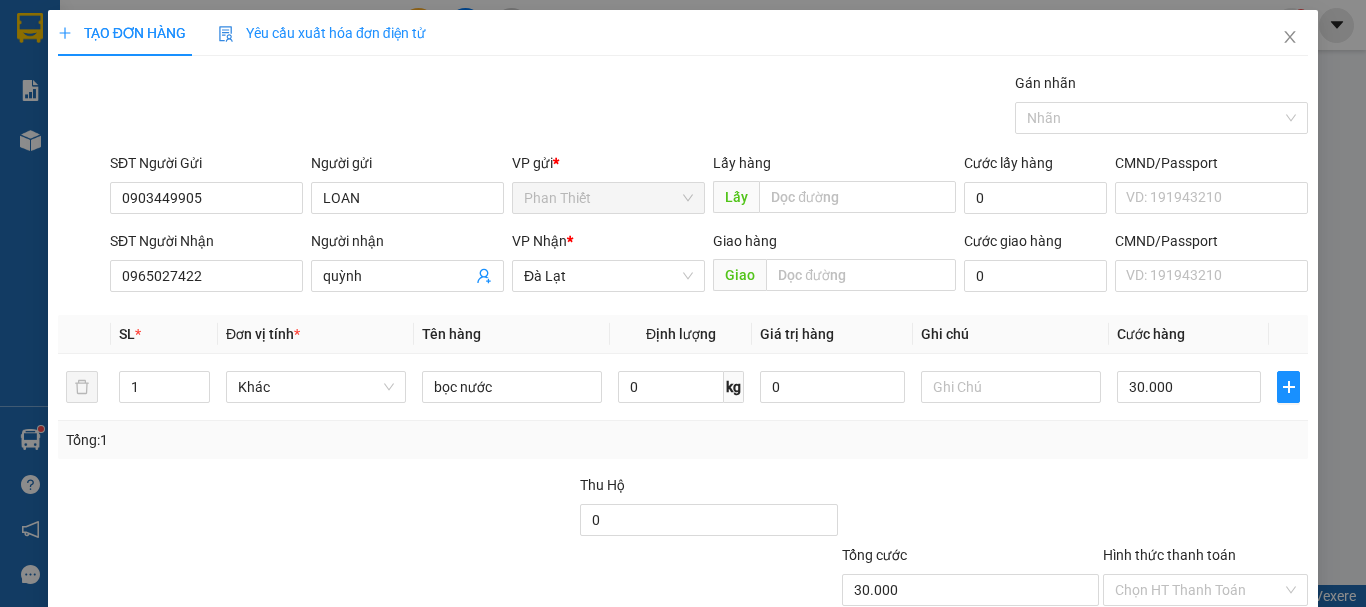 click 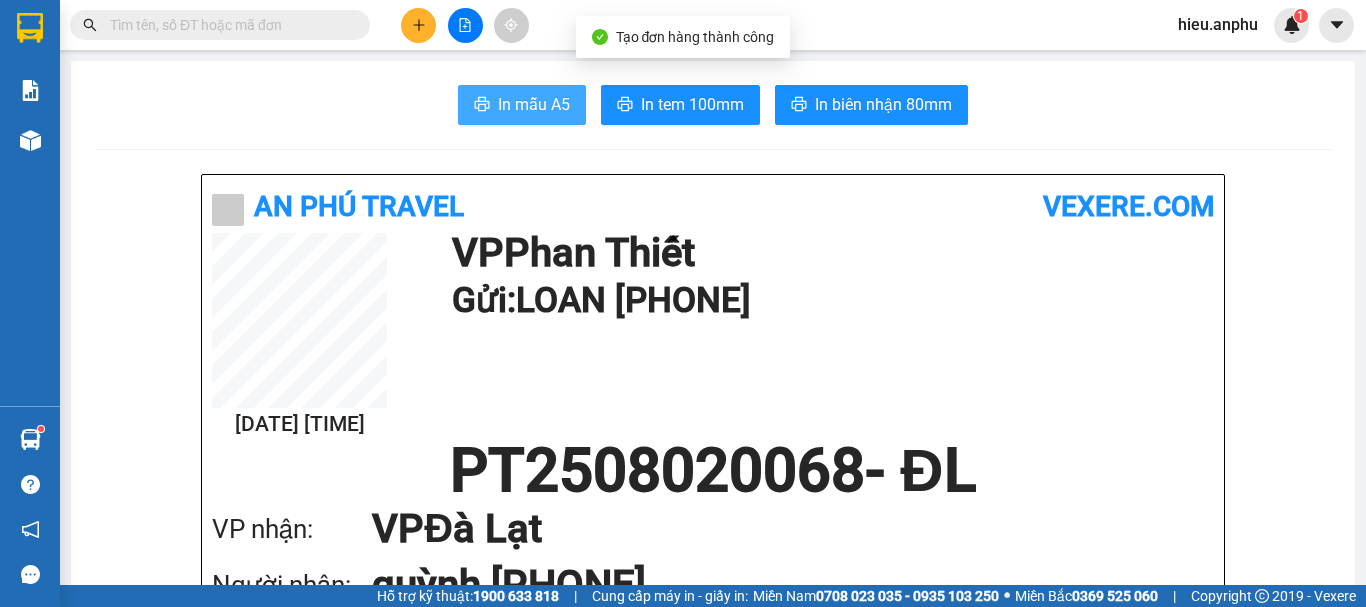 click on "In mẫu A5" at bounding box center [522, 105] 